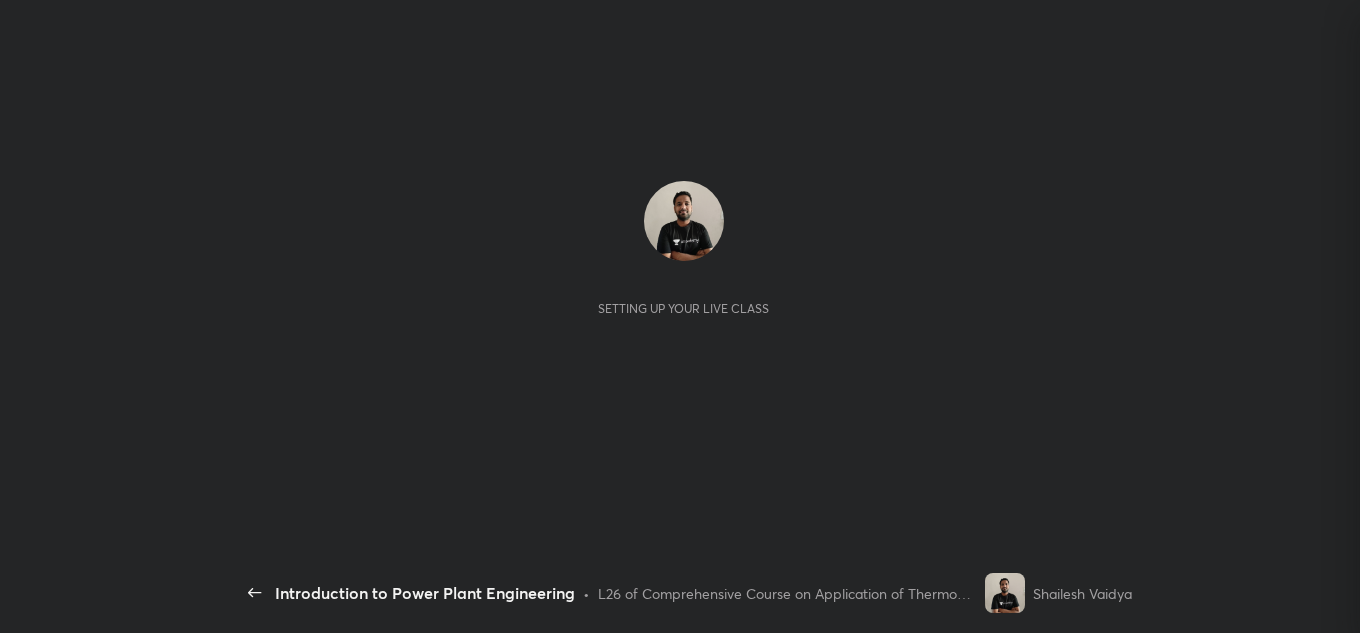 scroll, scrollTop: 0, scrollLeft: 0, axis: both 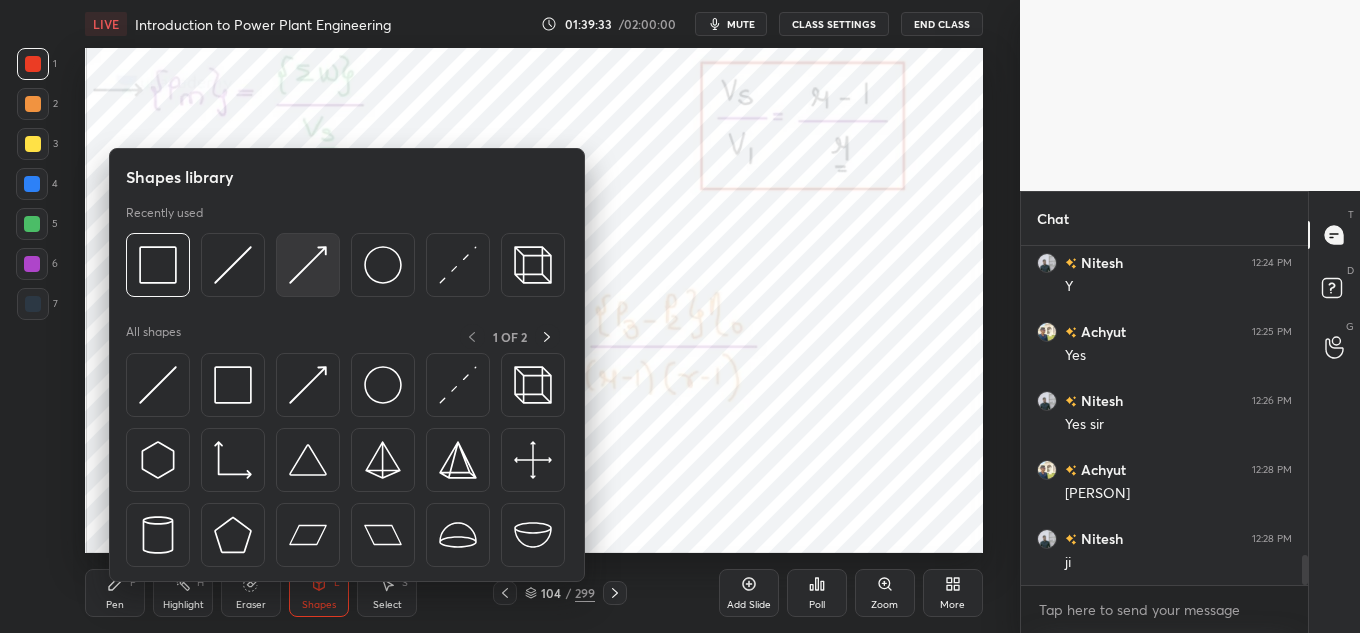click at bounding box center (308, 265) 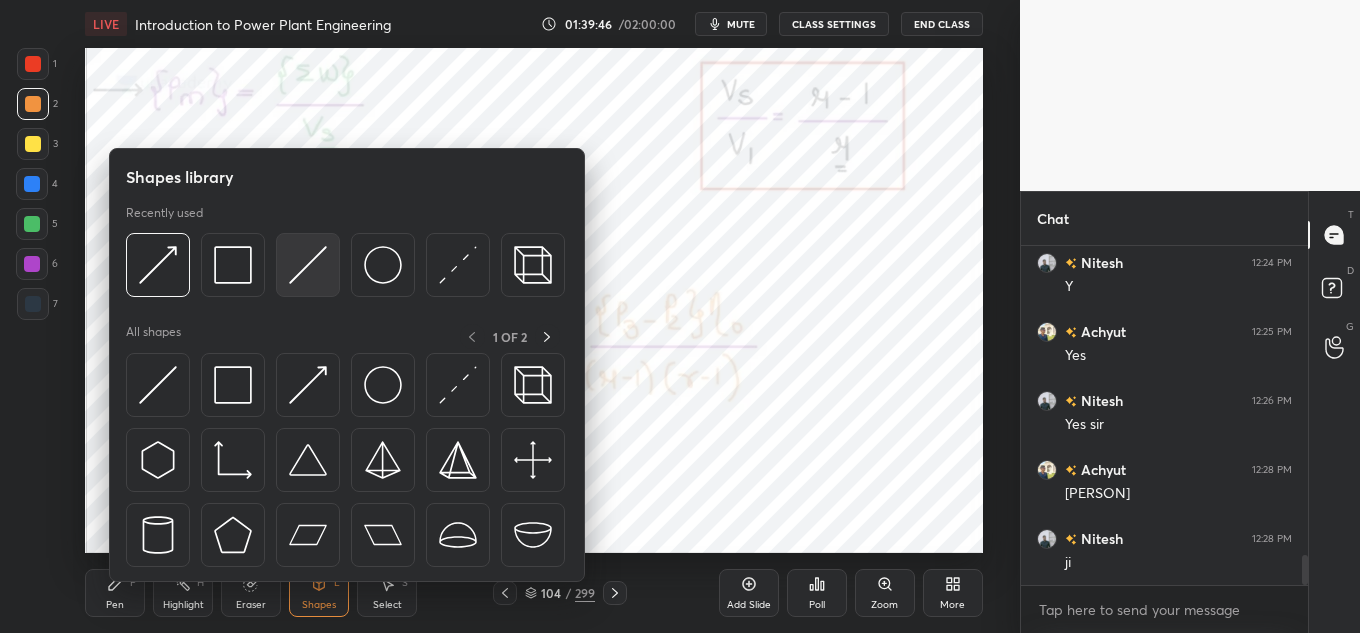click at bounding box center (308, 265) 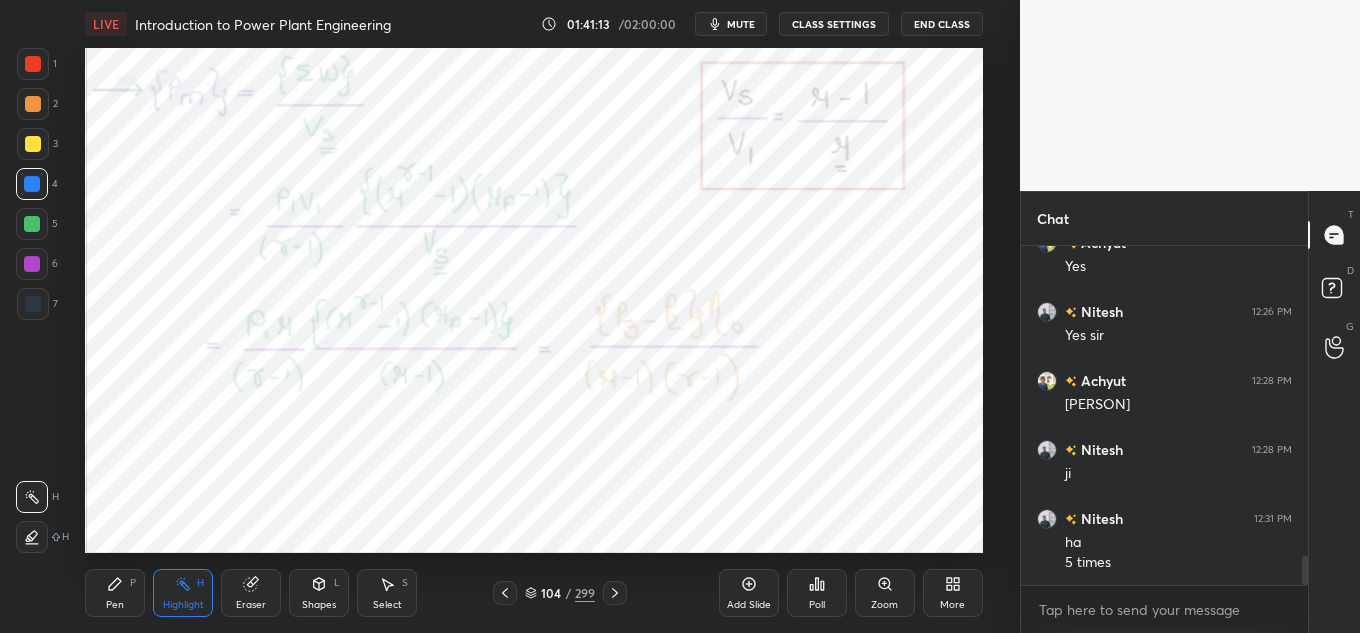 scroll, scrollTop: 3689, scrollLeft: 0, axis: vertical 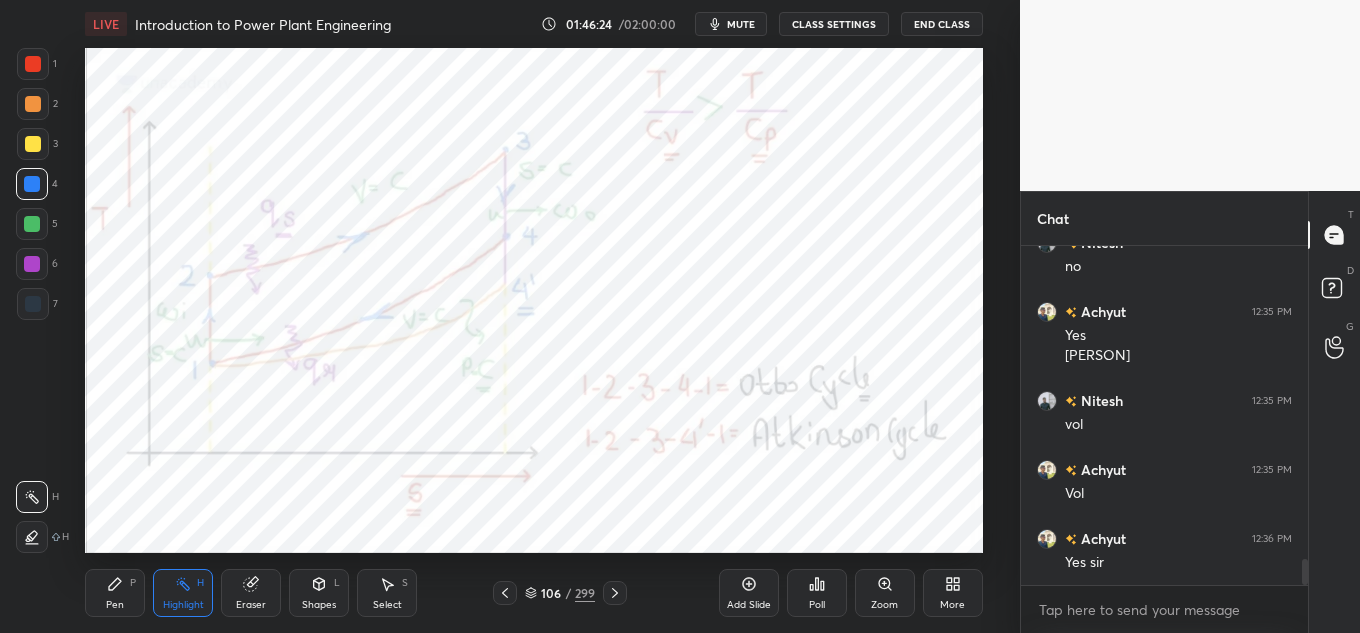 click on "mute" at bounding box center (731, 24) 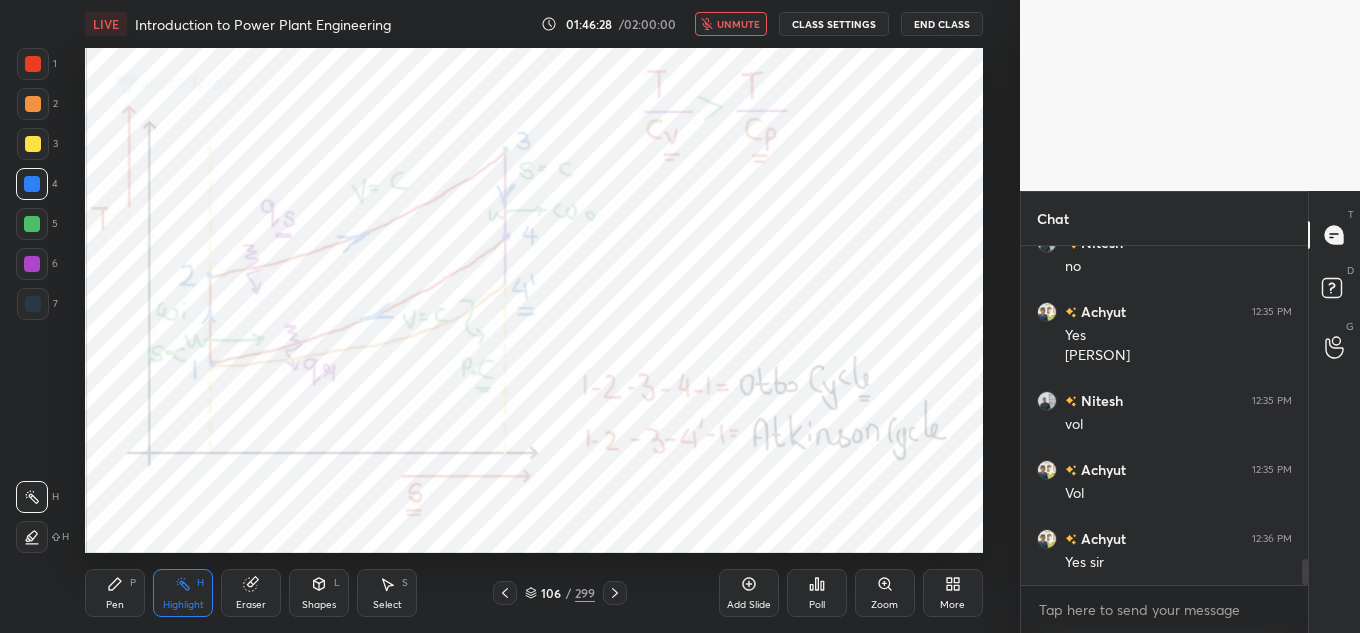 click on "unmute" at bounding box center (731, 24) 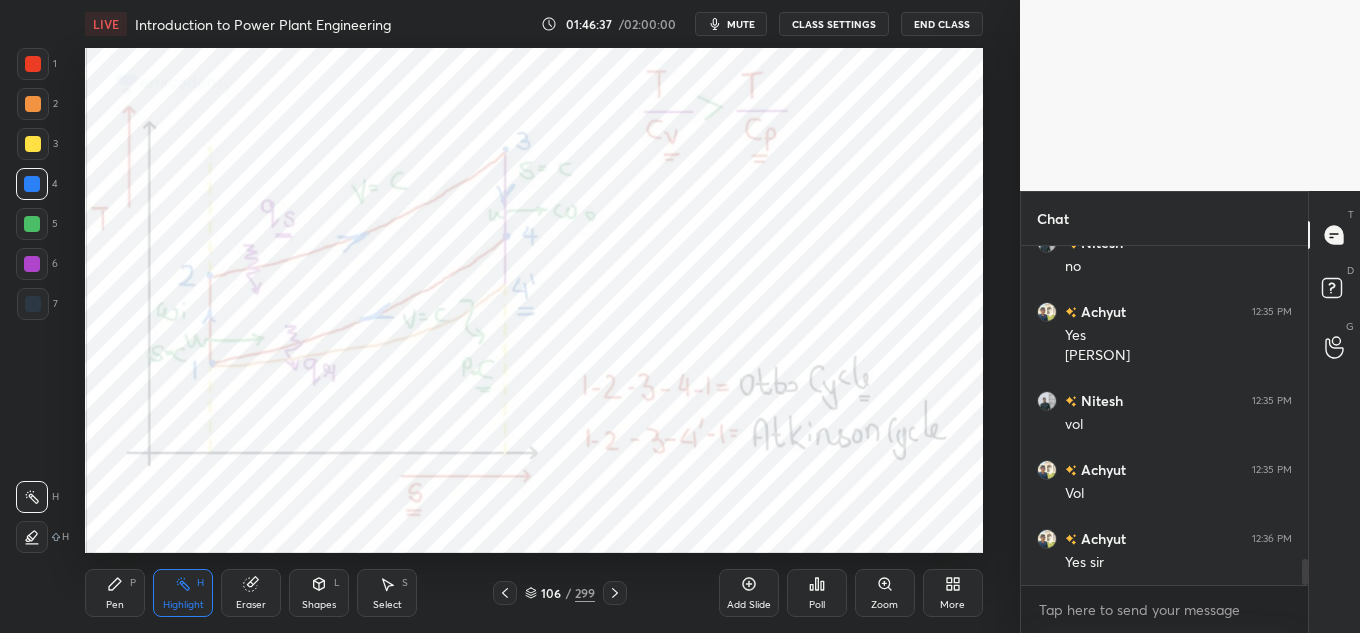type 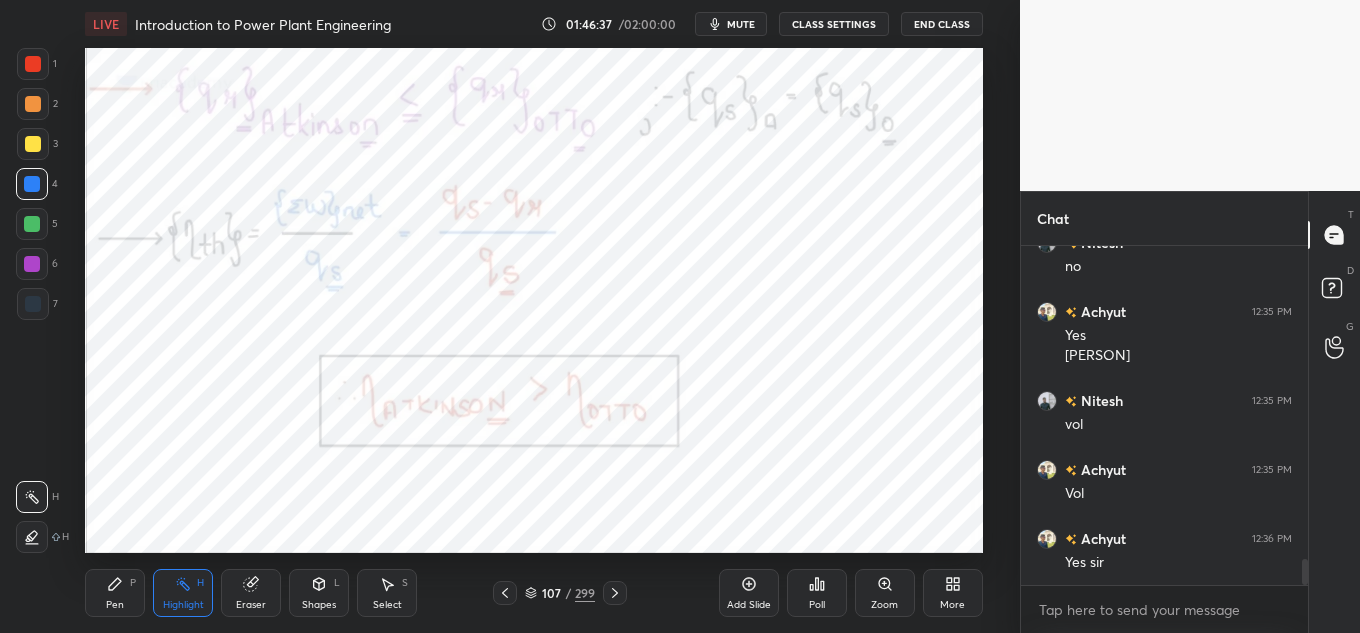 scroll, scrollTop: 4143, scrollLeft: 0, axis: vertical 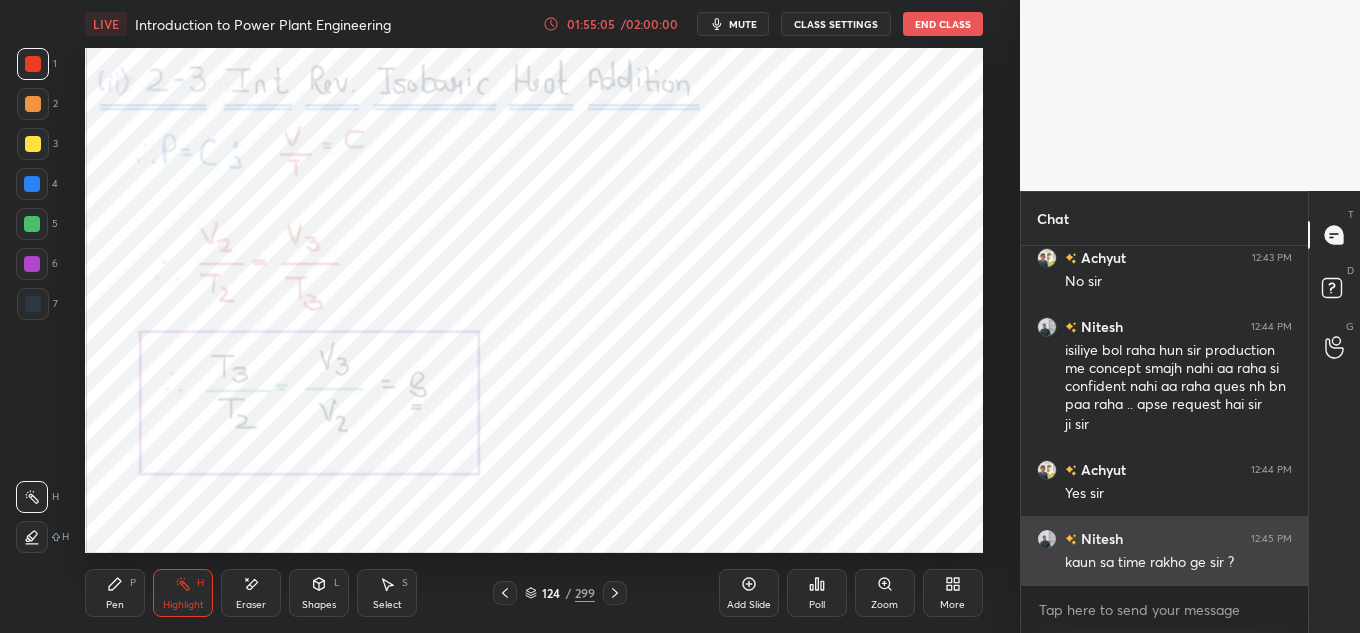 drag, startPoint x: 1179, startPoint y: 502, endPoint x: 1201, endPoint y: 539, distance: 43.046486 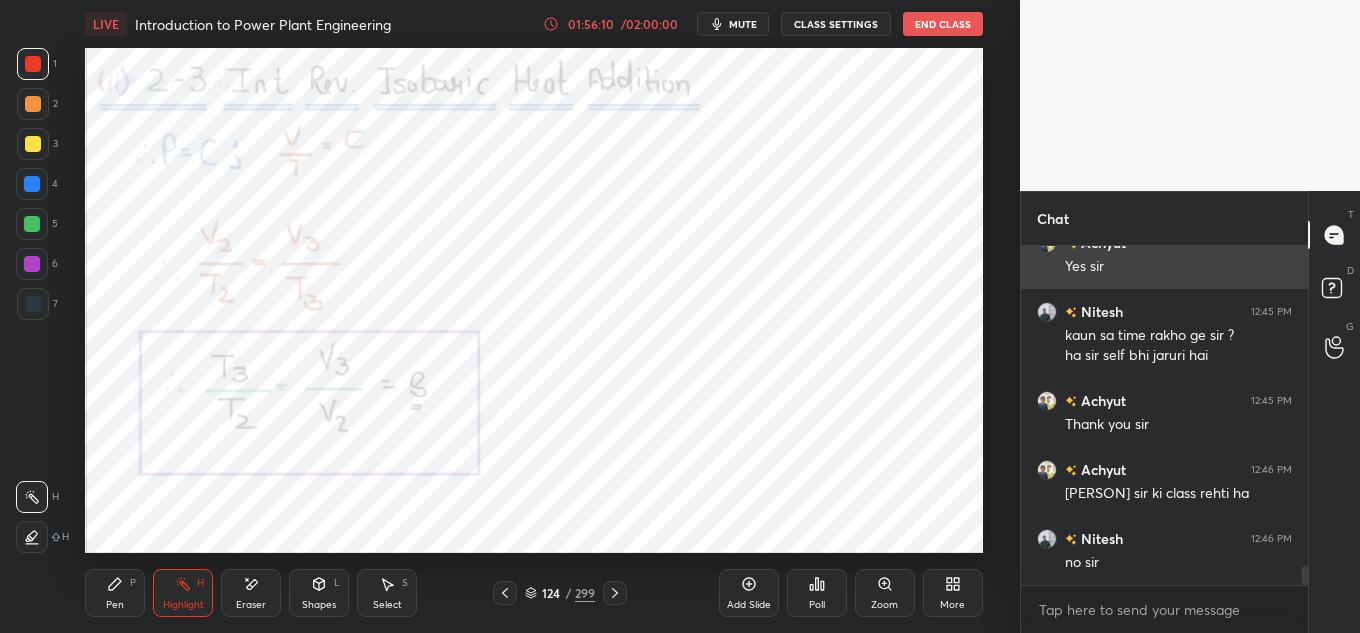 scroll, scrollTop: 5769, scrollLeft: 0, axis: vertical 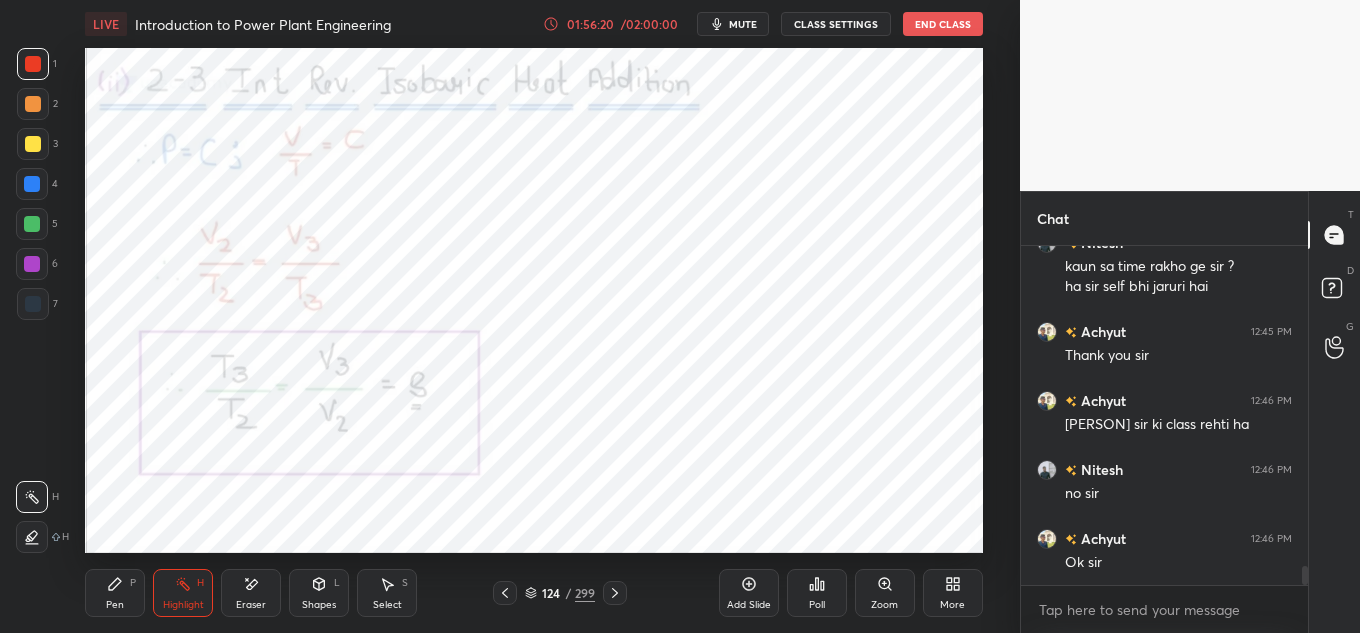 click on "End Class" at bounding box center [943, 24] 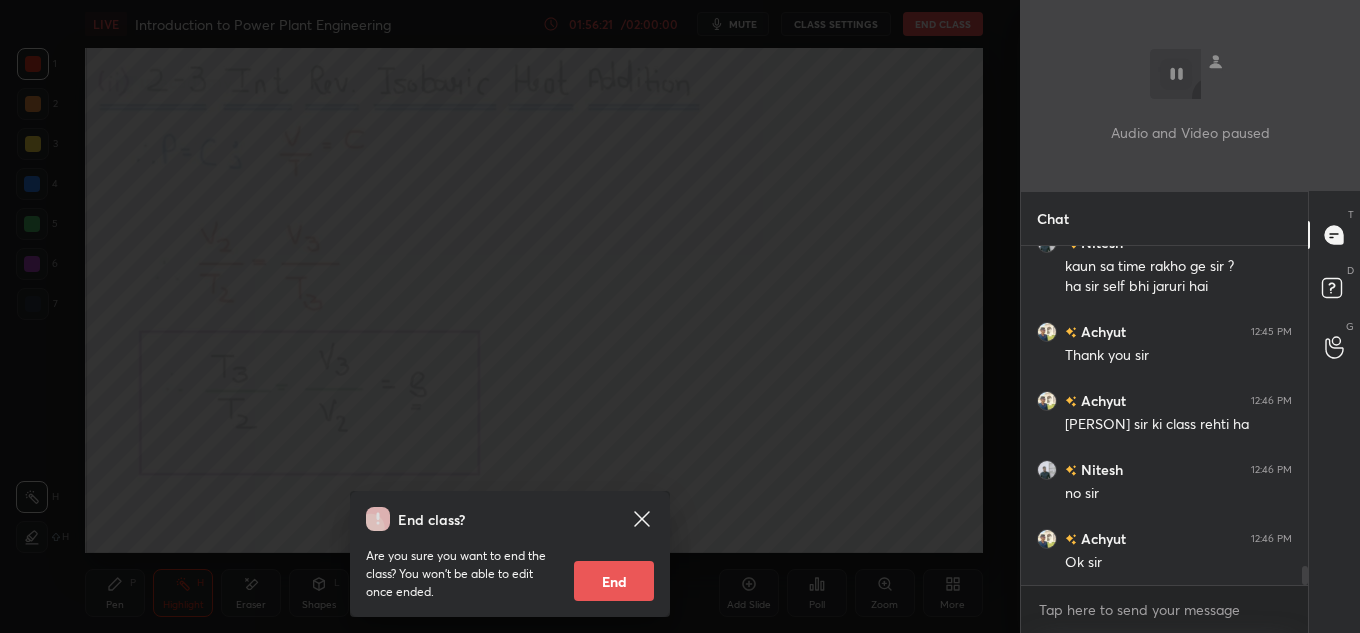 click on "End" at bounding box center (614, 581) 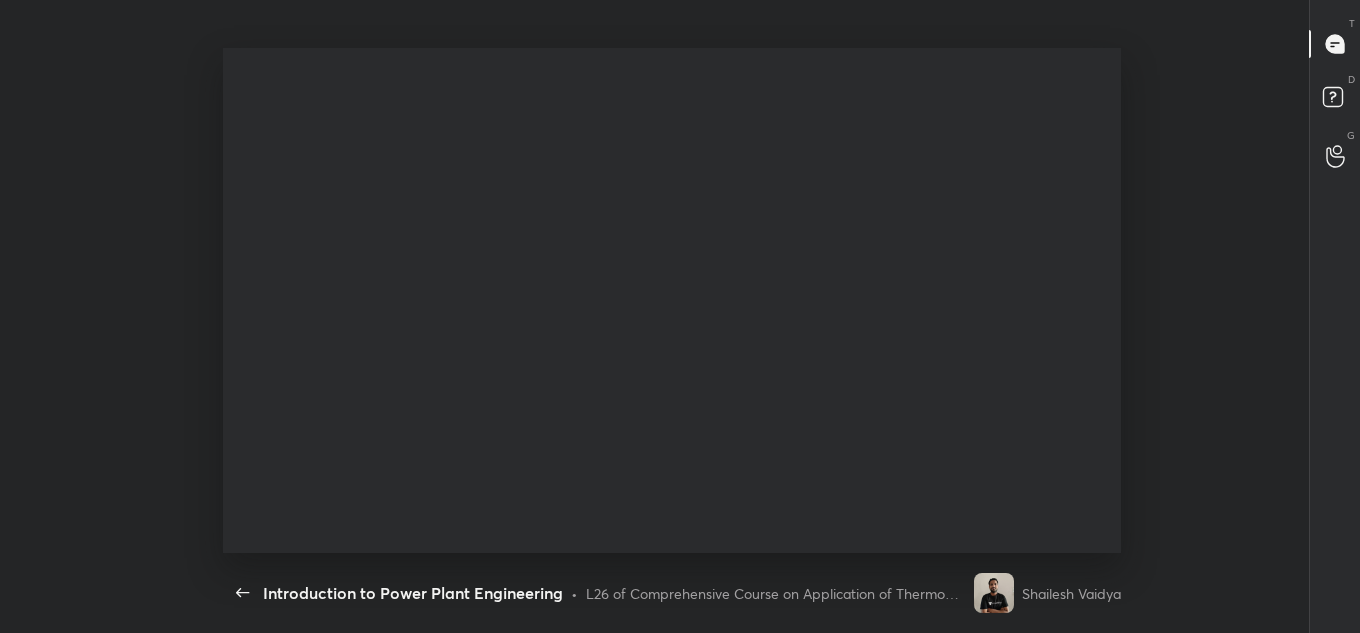 scroll, scrollTop: 99495, scrollLeft: 98866, axis: both 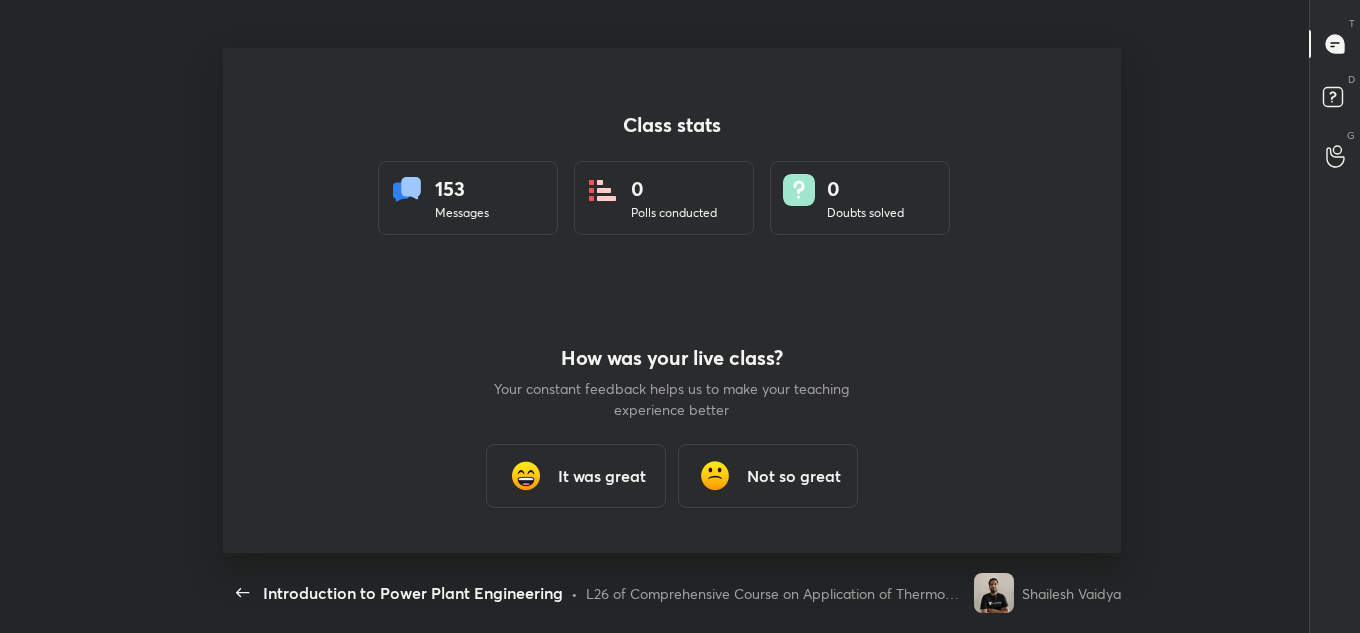 click at bounding box center (526, 476) 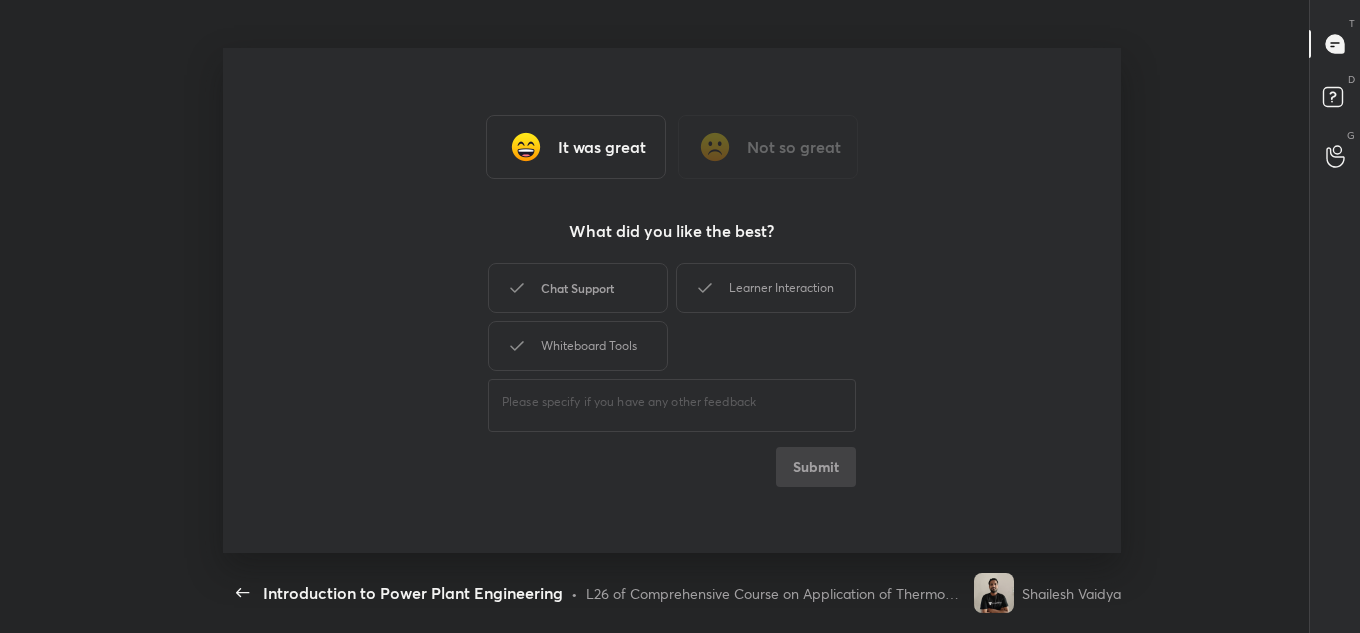 click on "Chat Support" at bounding box center (578, 288) 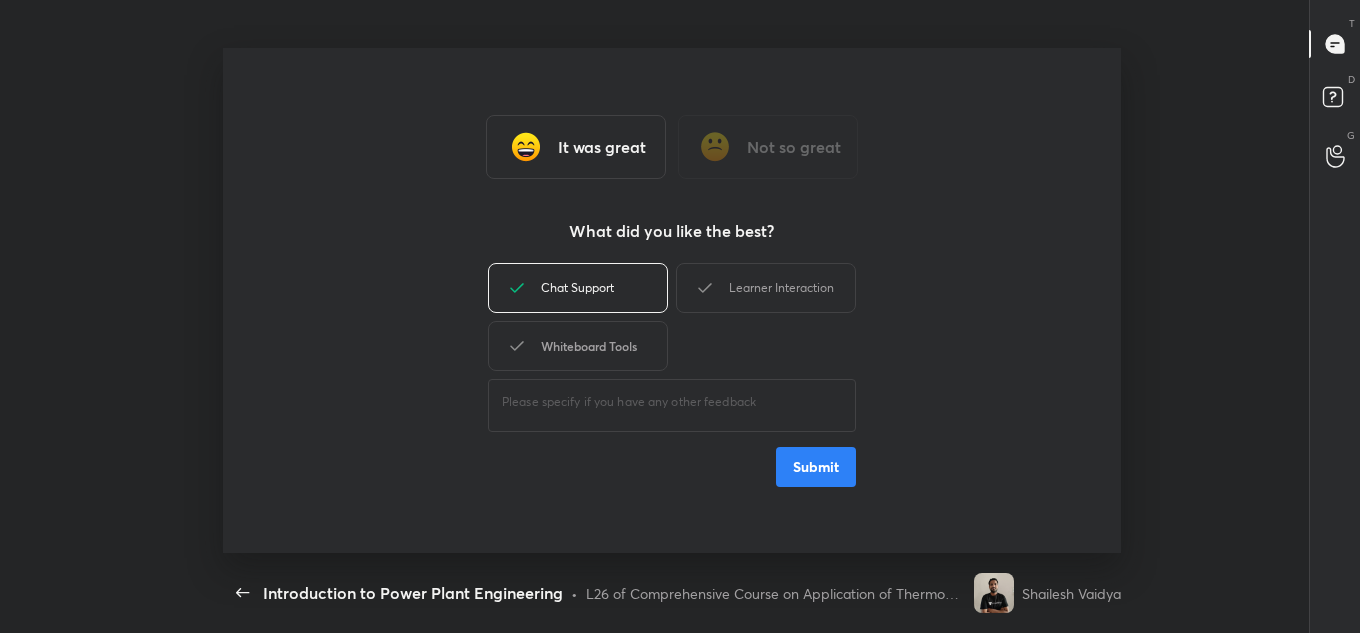drag, startPoint x: 565, startPoint y: 343, endPoint x: 624, endPoint y: 329, distance: 60.63827 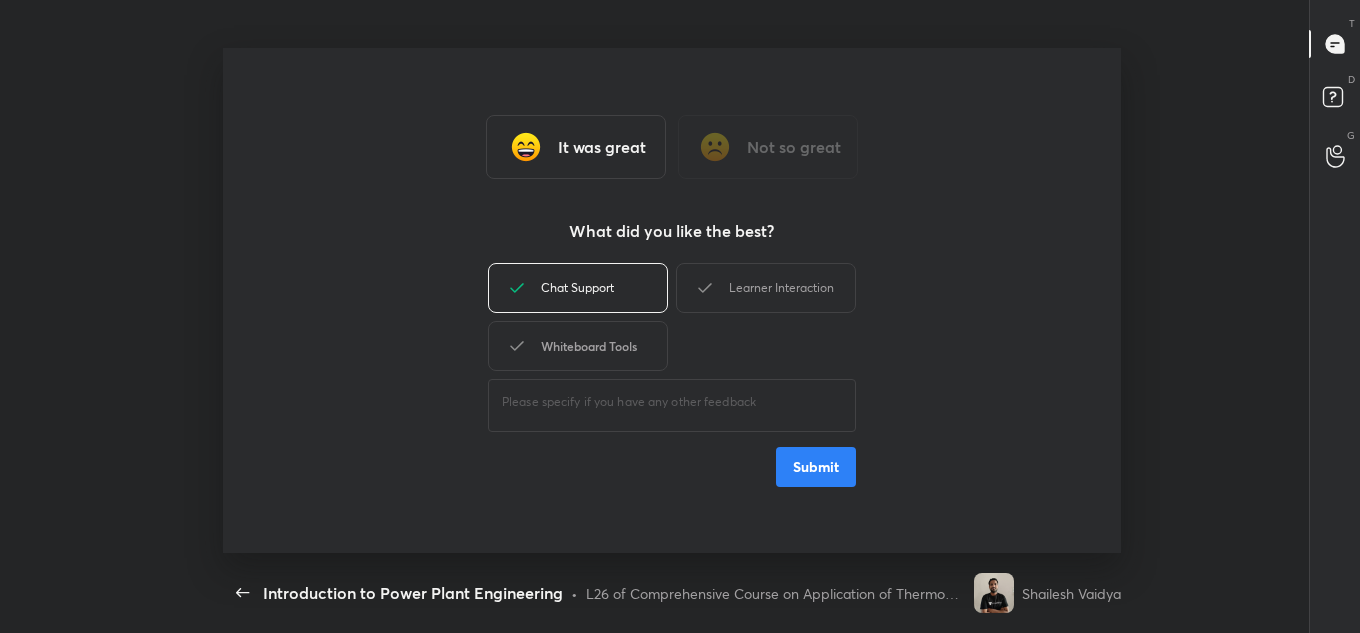 click on "Whiteboard Tools" at bounding box center [578, 346] 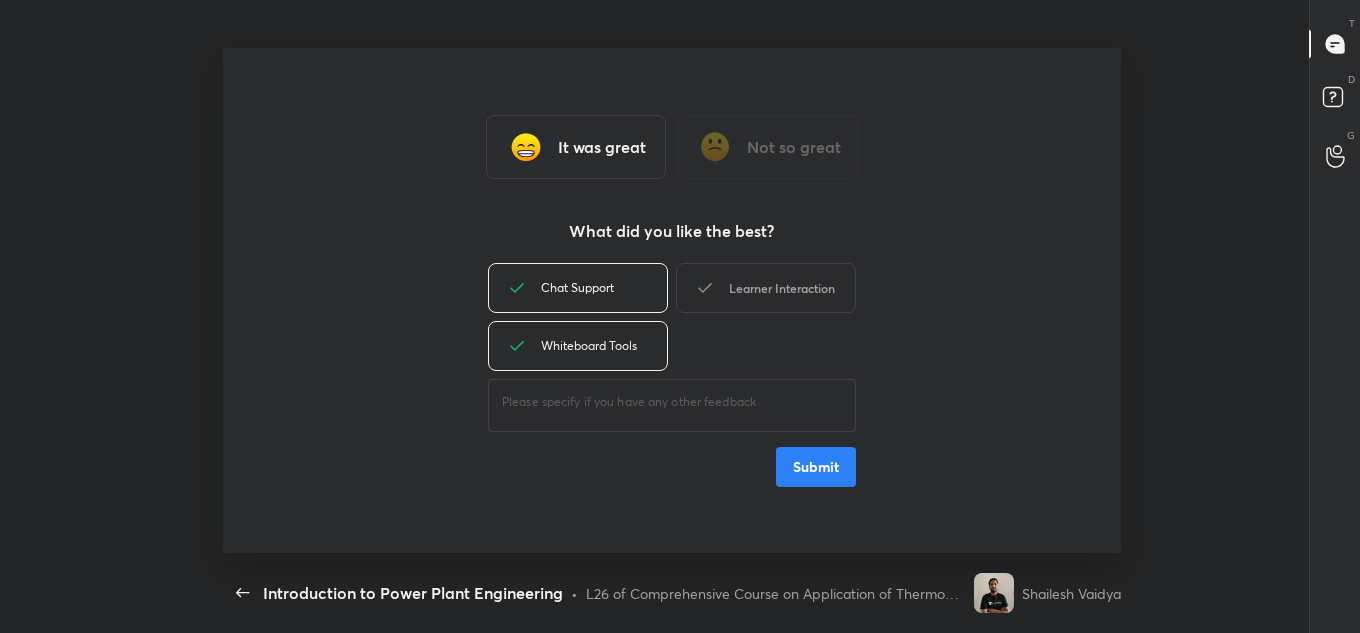 click on "Learner Interaction" at bounding box center [766, 288] 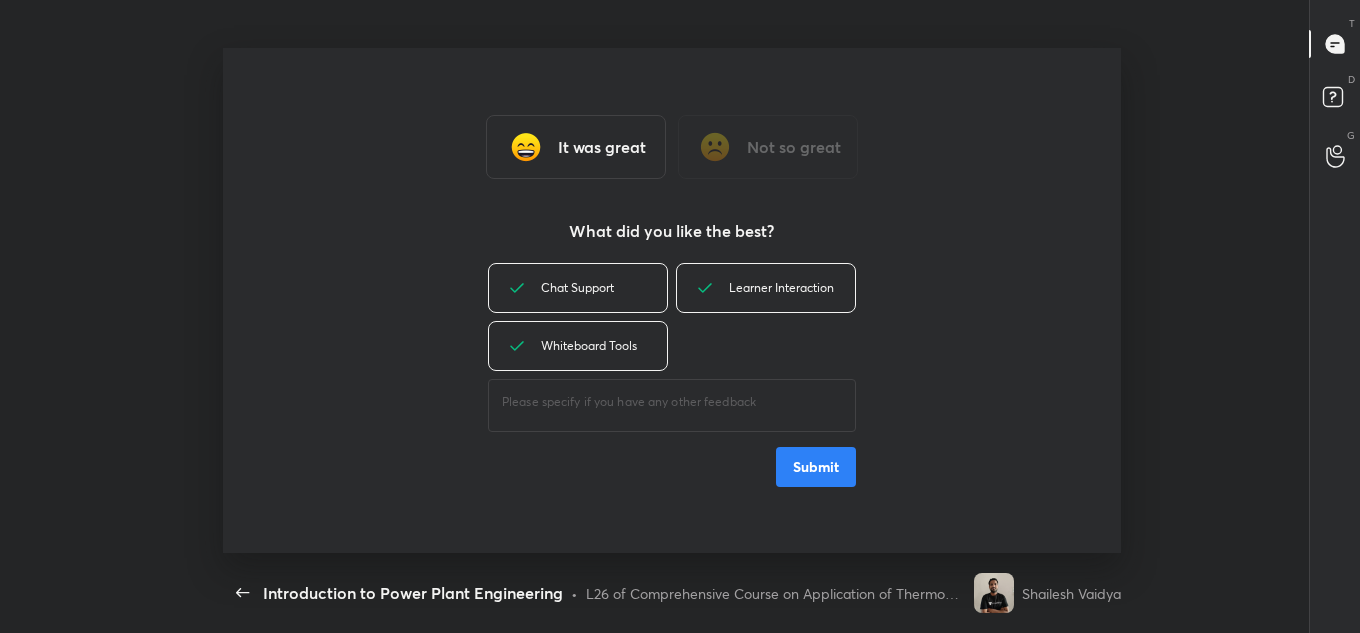 click on "Submit" at bounding box center (816, 467) 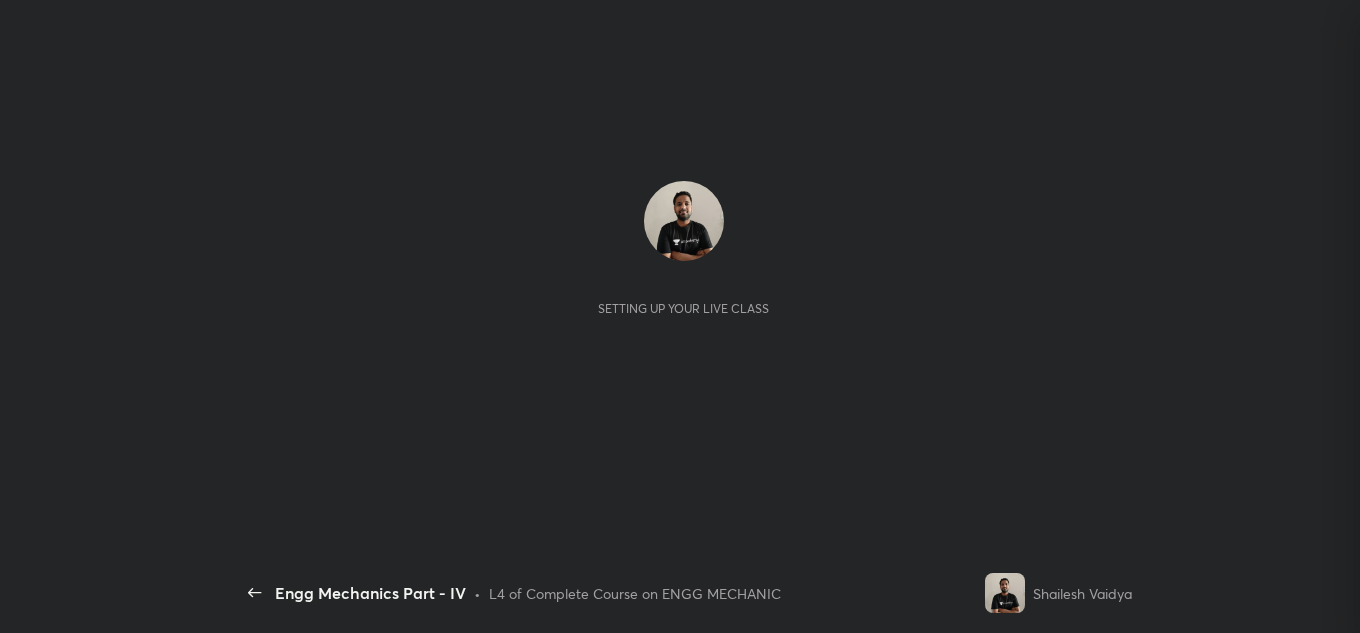scroll, scrollTop: 0, scrollLeft: 0, axis: both 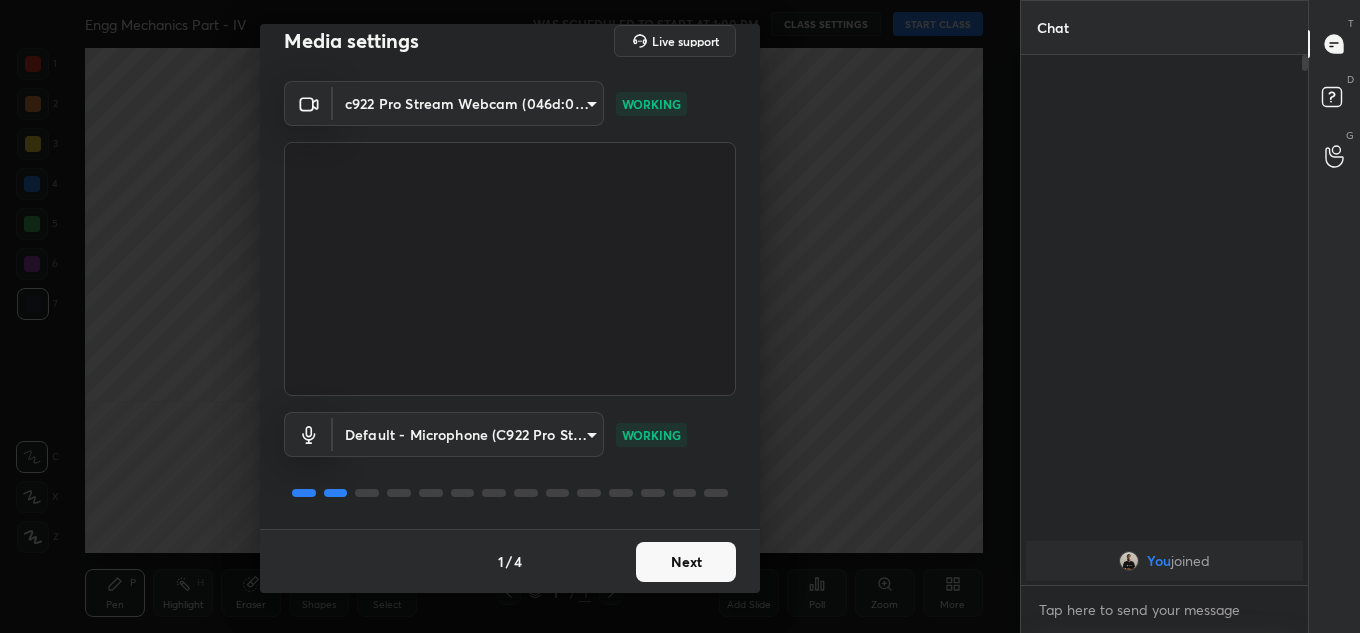 click on "Next" at bounding box center [686, 562] 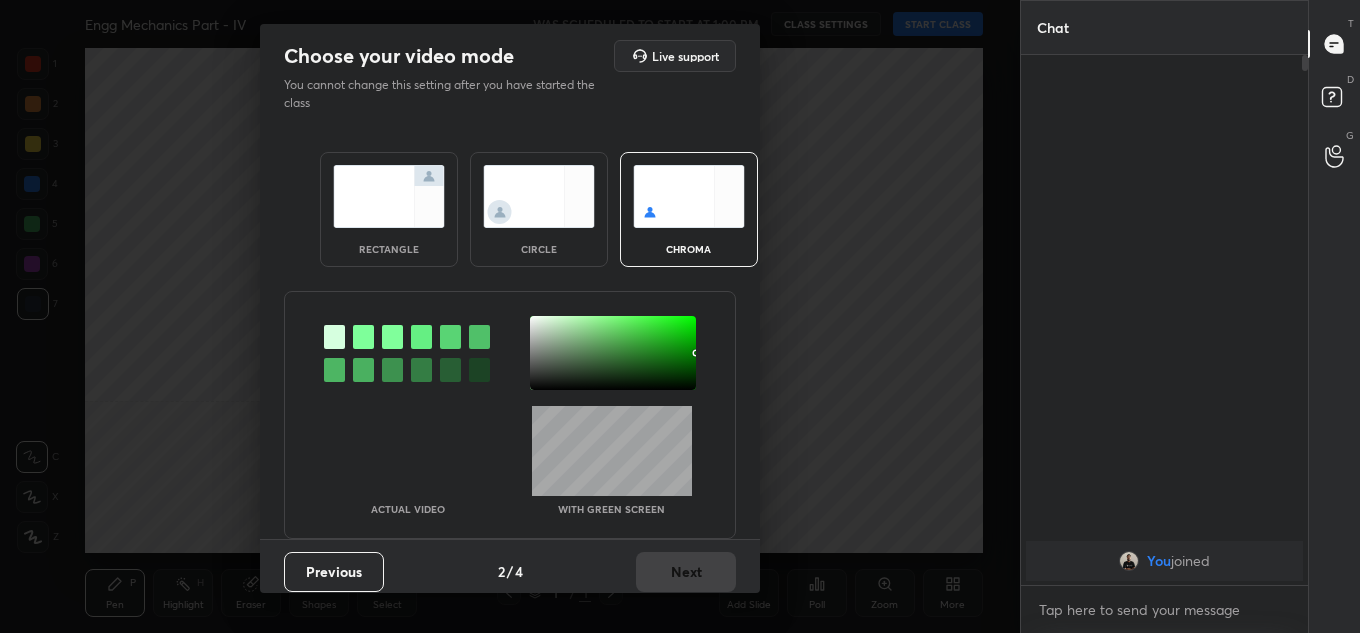 click on "rectangle" at bounding box center [389, 209] 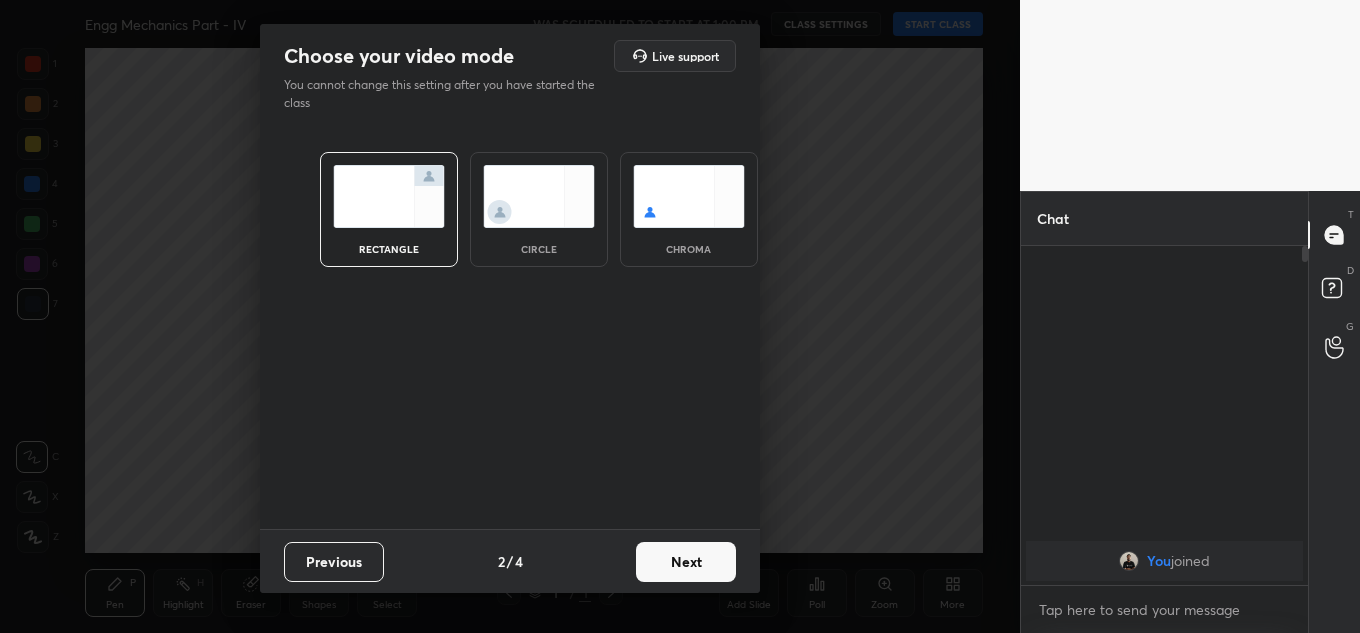 scroll, scrollTop: 333, scrollLeft: 281, axis: both 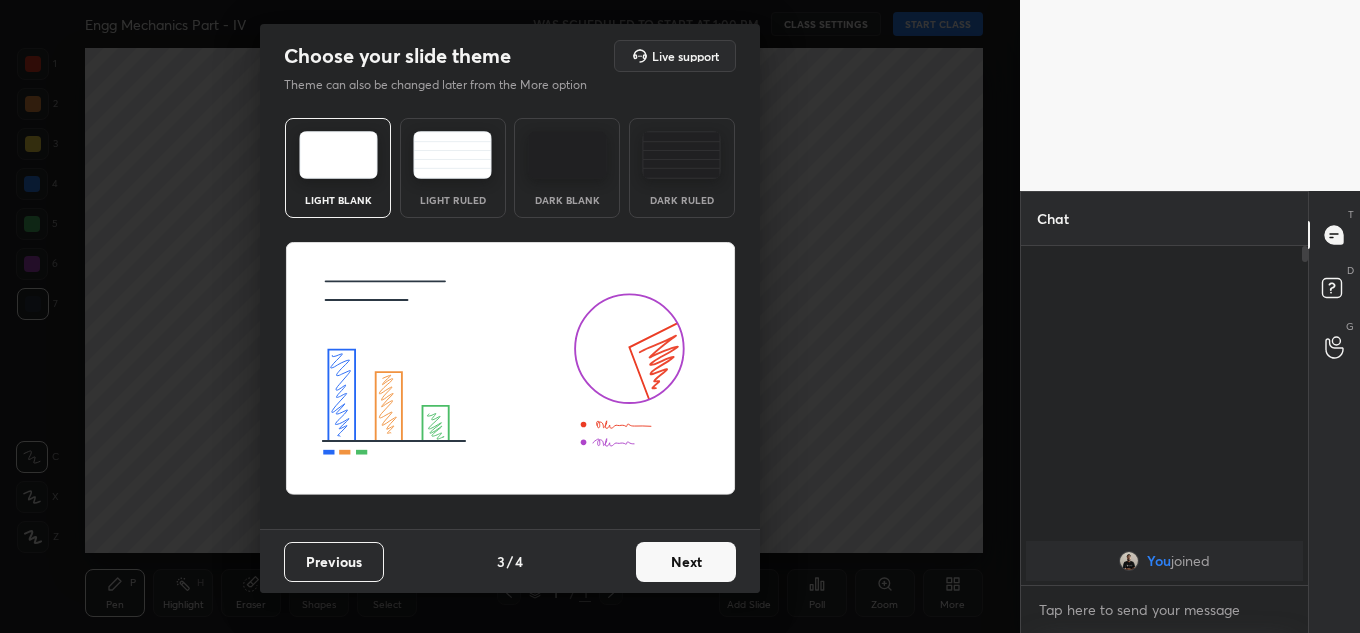 click on "Next" at bounding box center (686, 562) 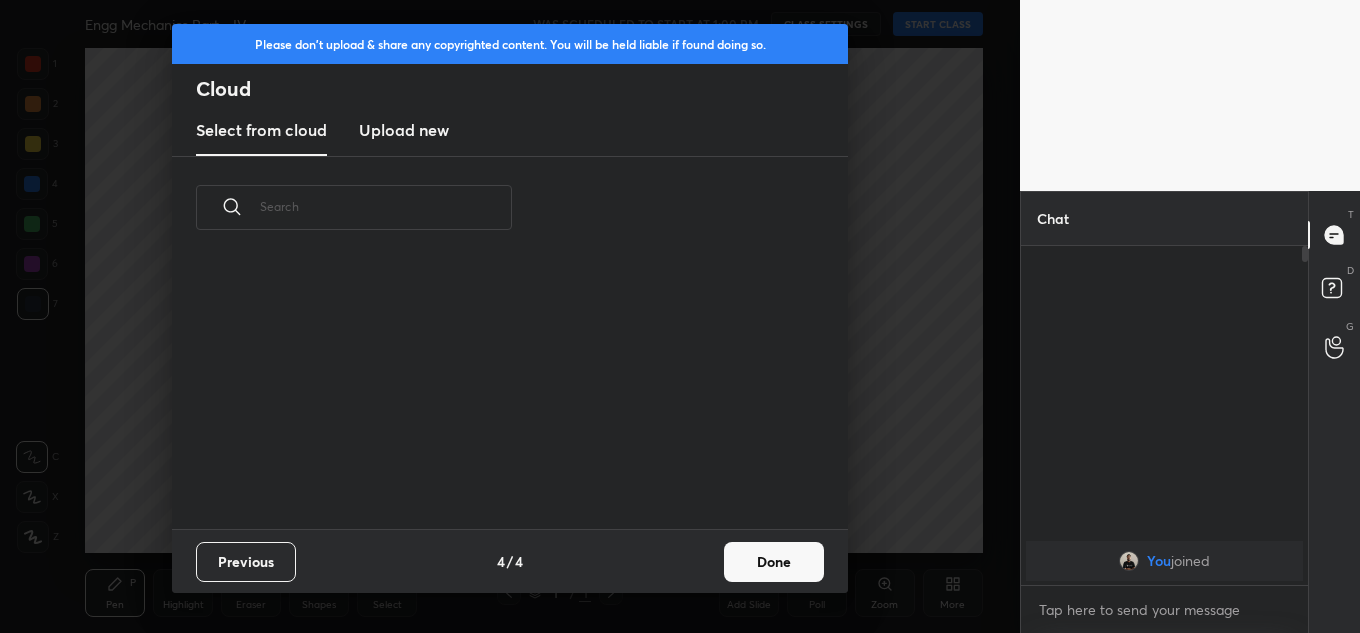 click on "Previous 4 / 4 Done" at bounding box center [510, 561] 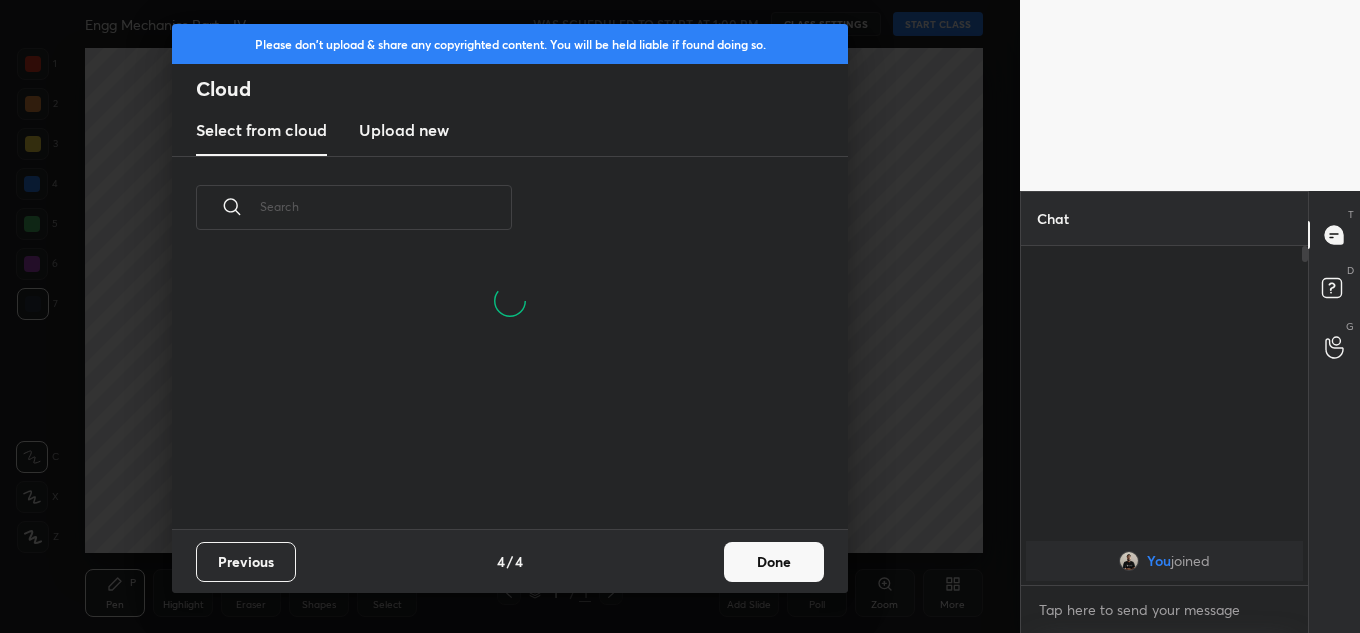 click on "Done" at bounding box center [774, 562] 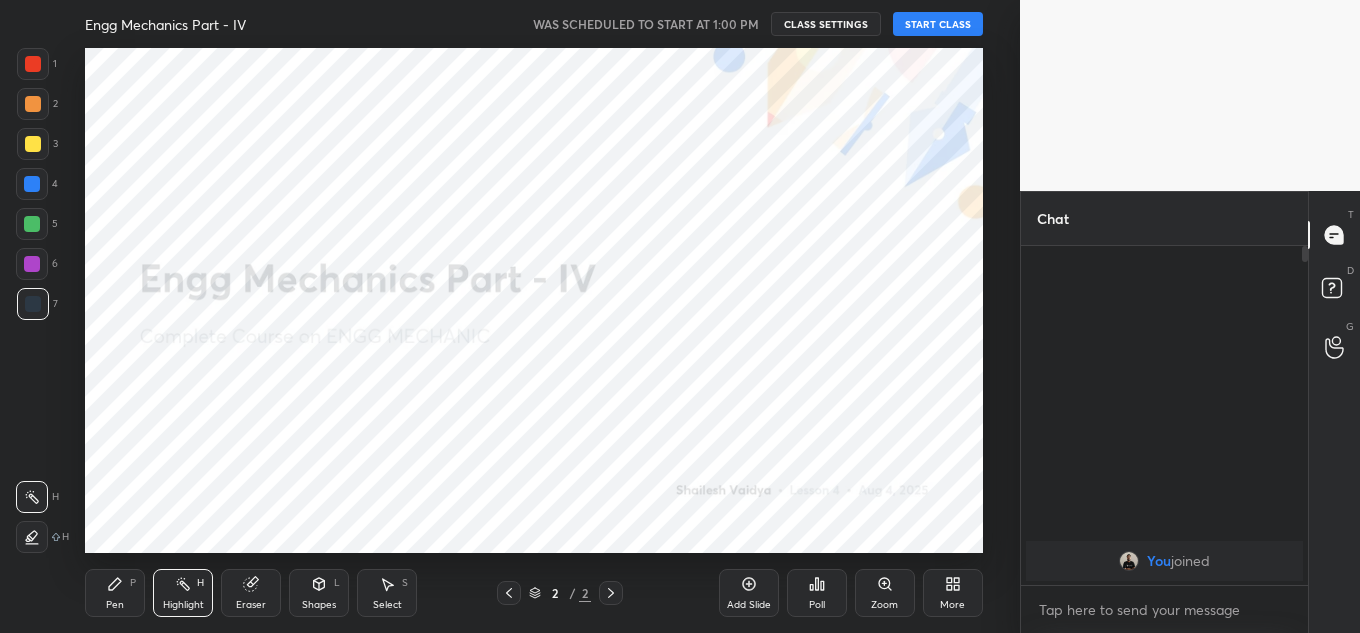 click on "Engg Mechanics Part - IV WAS SCHEDULED TO START AT  1:00 PM CLASS SETTINGS START CLASS" at bounding box center (534, 24) 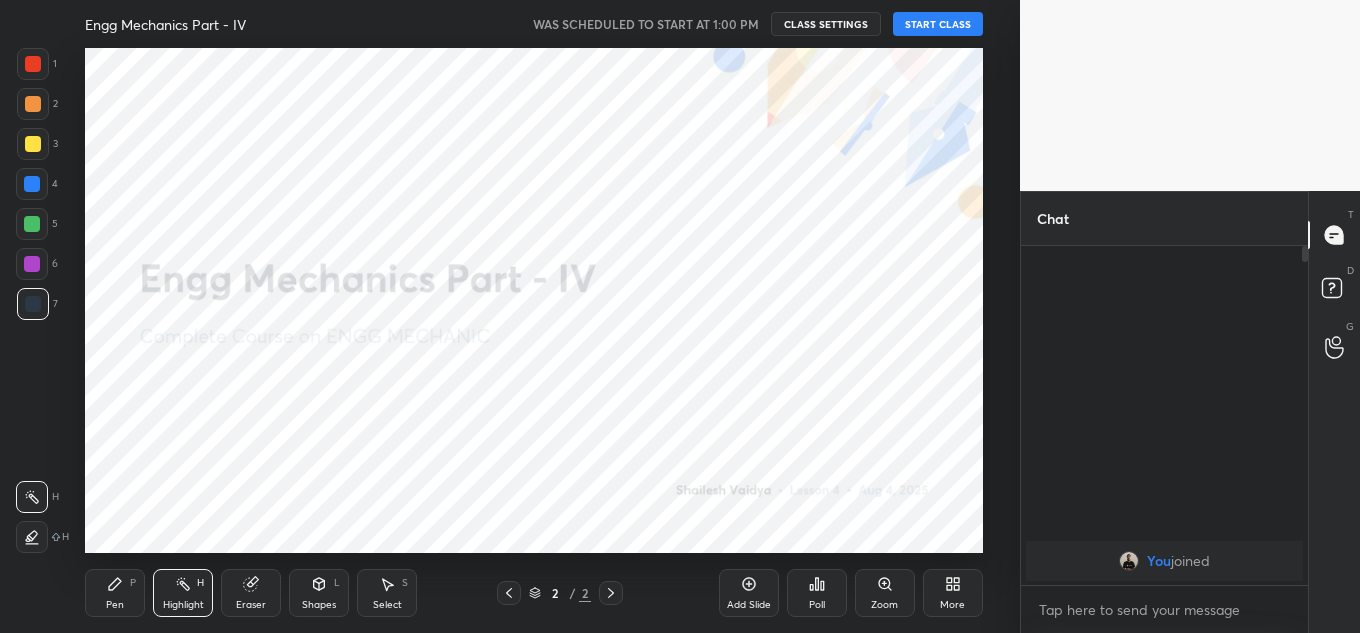 type on "x" 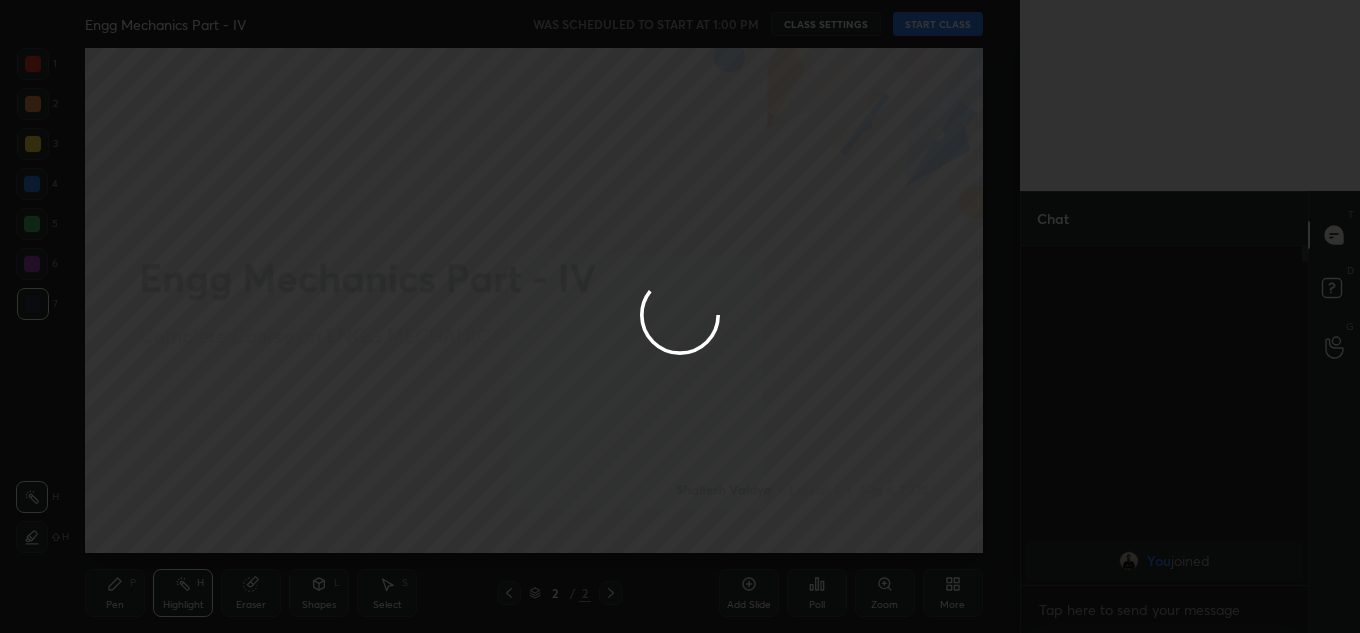 type 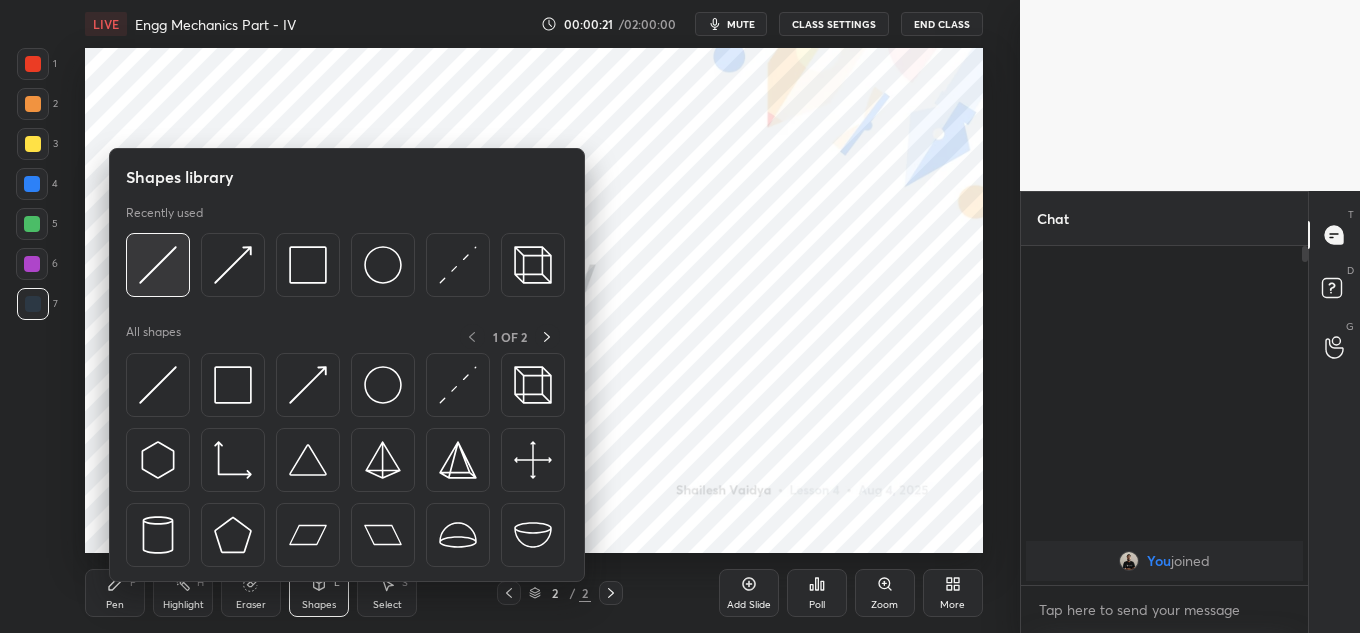 click at bounding box center (158, 265) 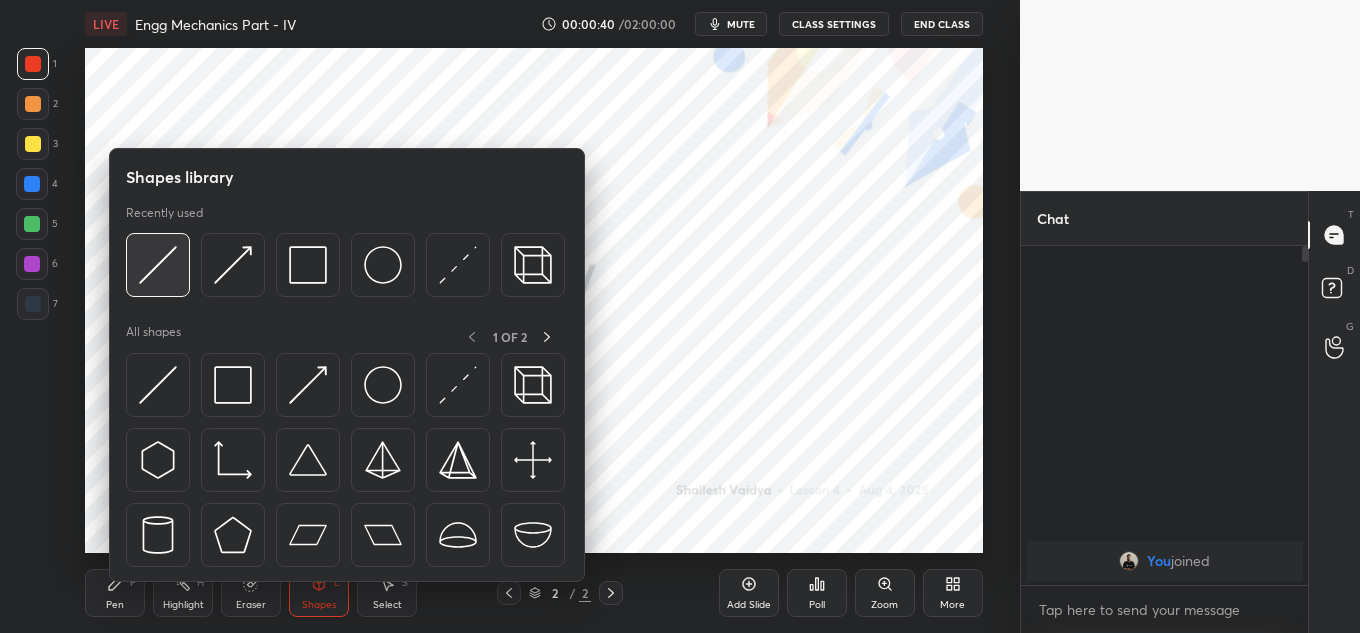 click at bounding box center [158, 265] 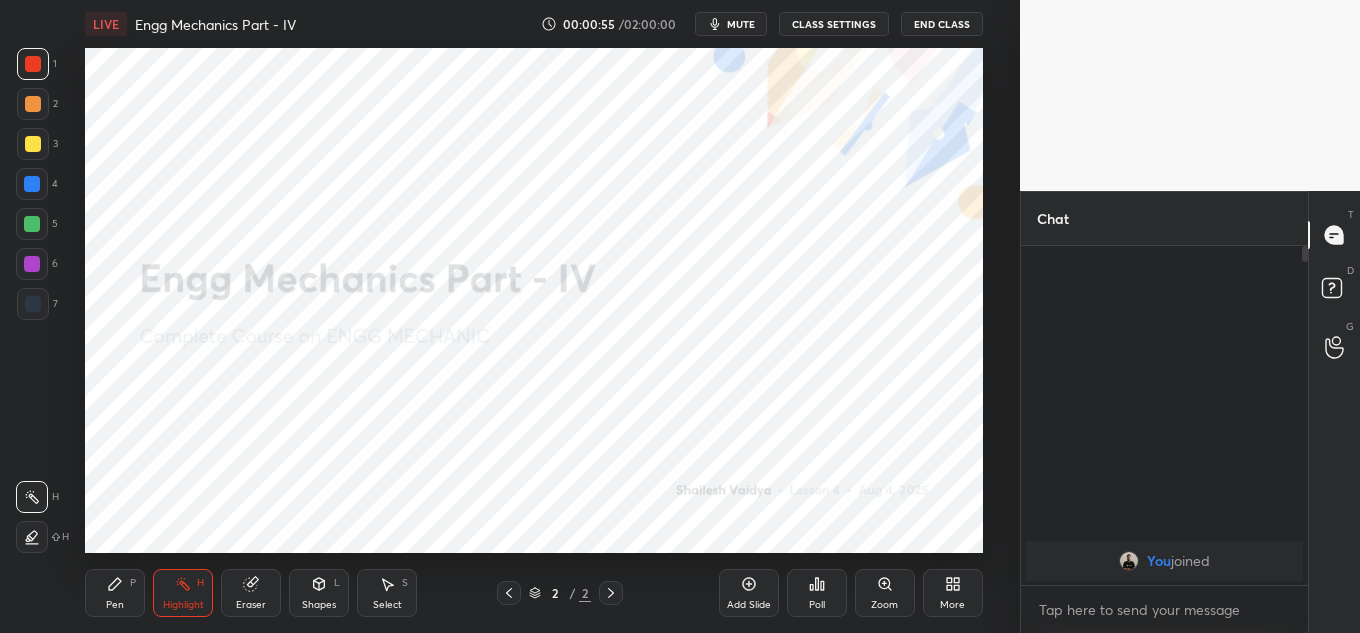 click on "Add Slide Poll Zoom More" at bounding box center (851, 593) 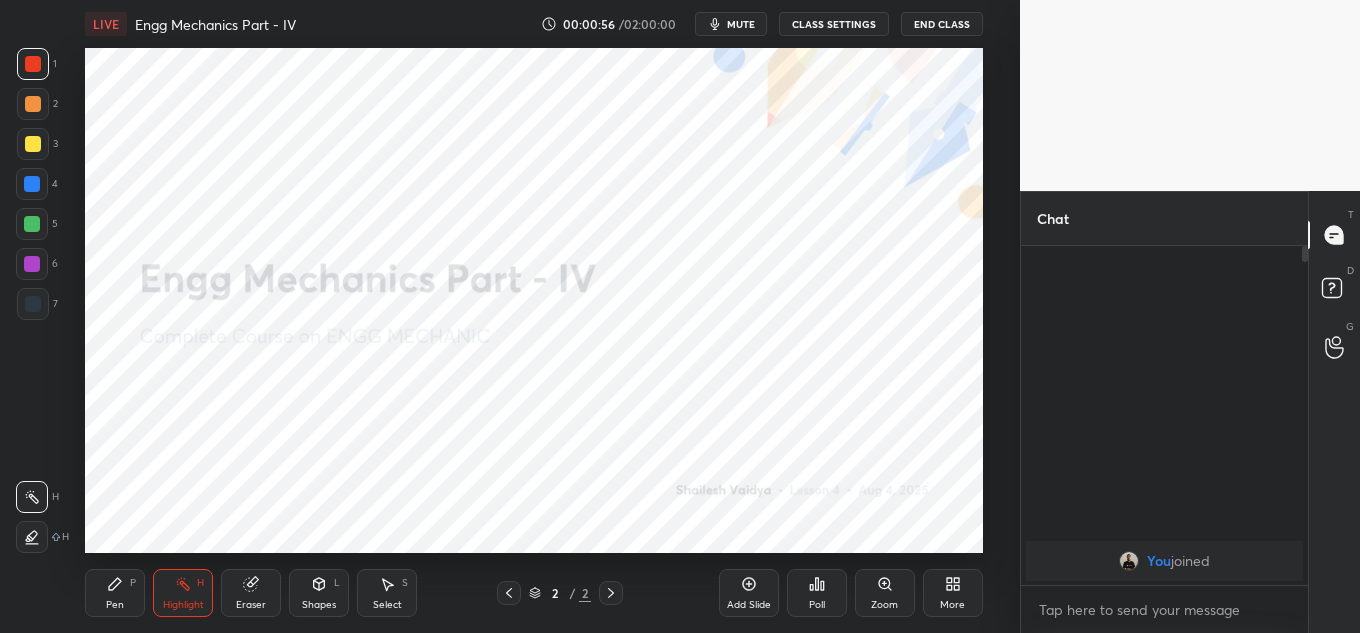 click 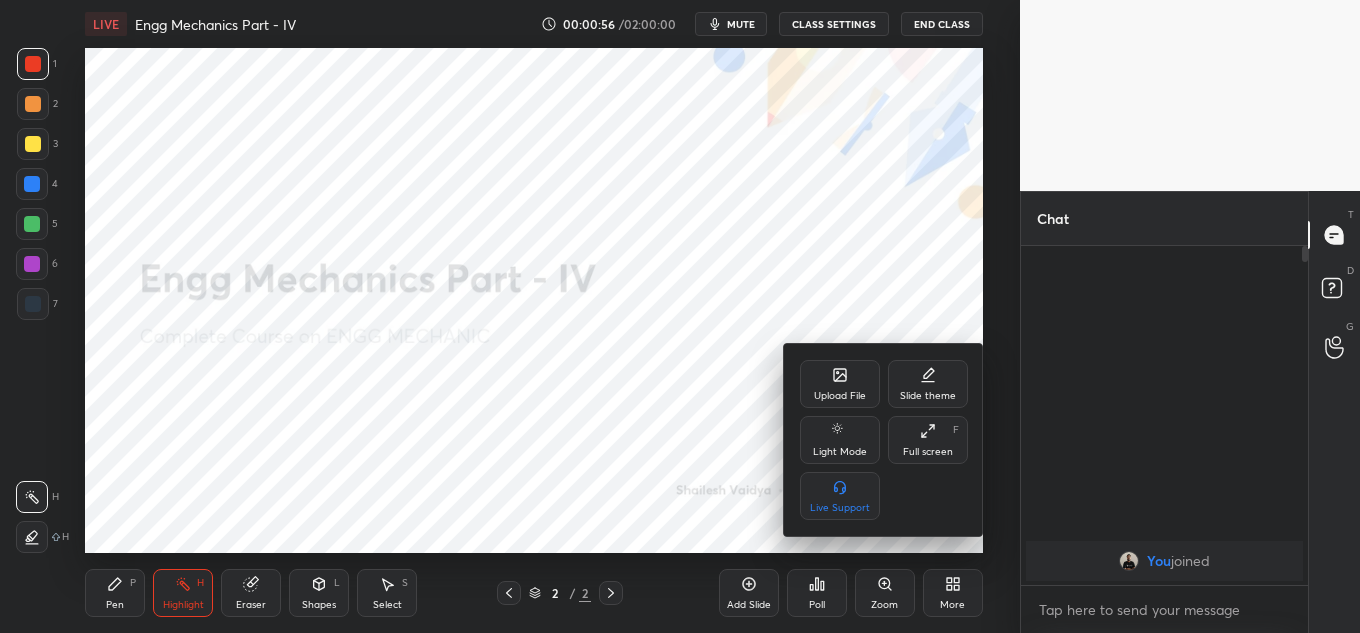 click on "Upload File" at bounding box center (840, 384) 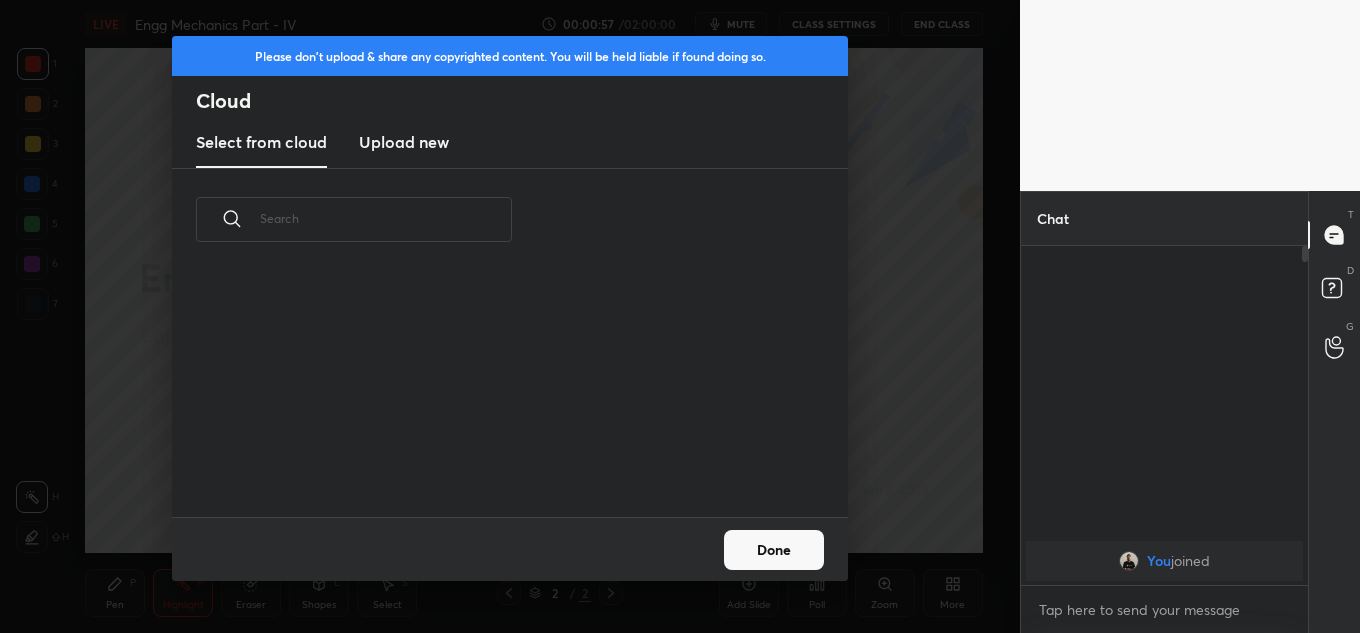 scroll, scrollTop: 7, scrollLeft: 11, axis: both 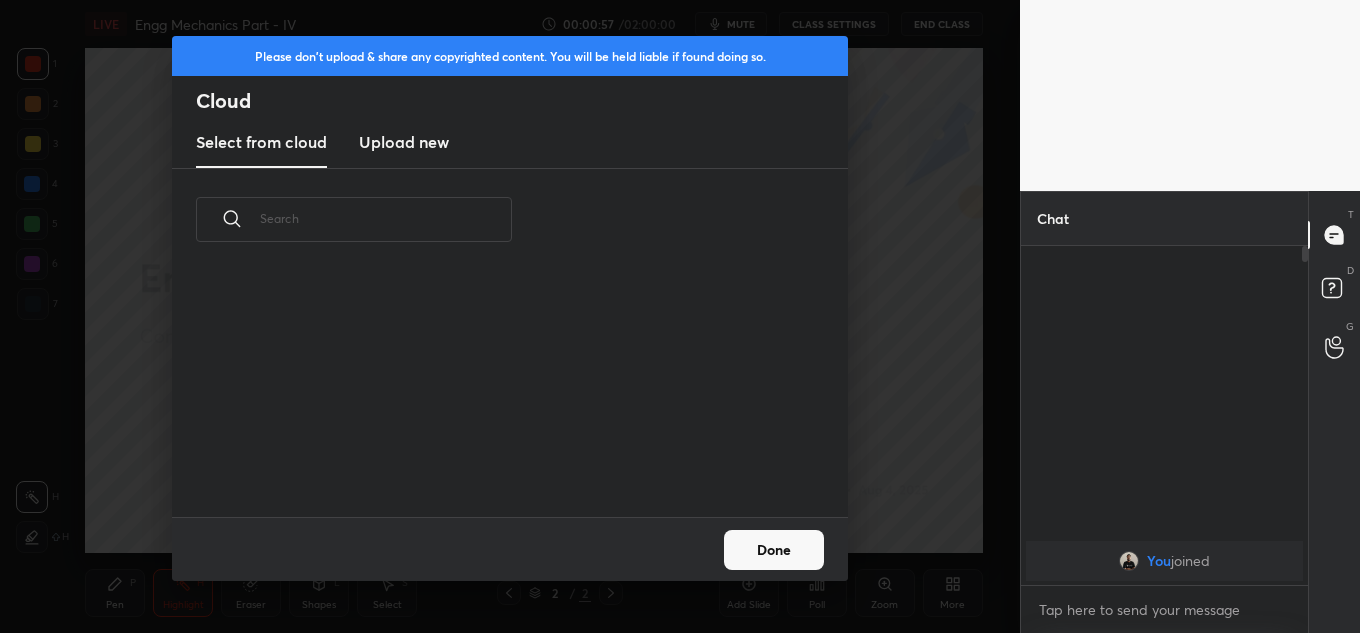 click on "Upload new" at bounding box center [404, 142] 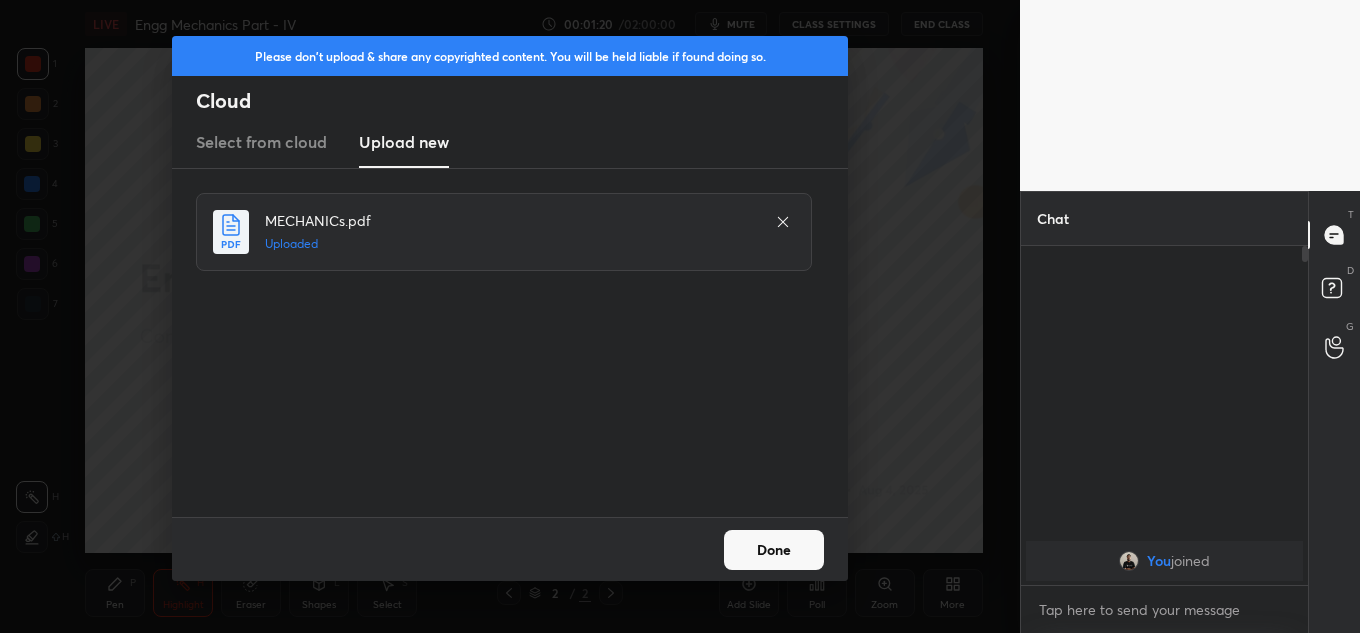 click on "Done" at bounding box center [774, 550] 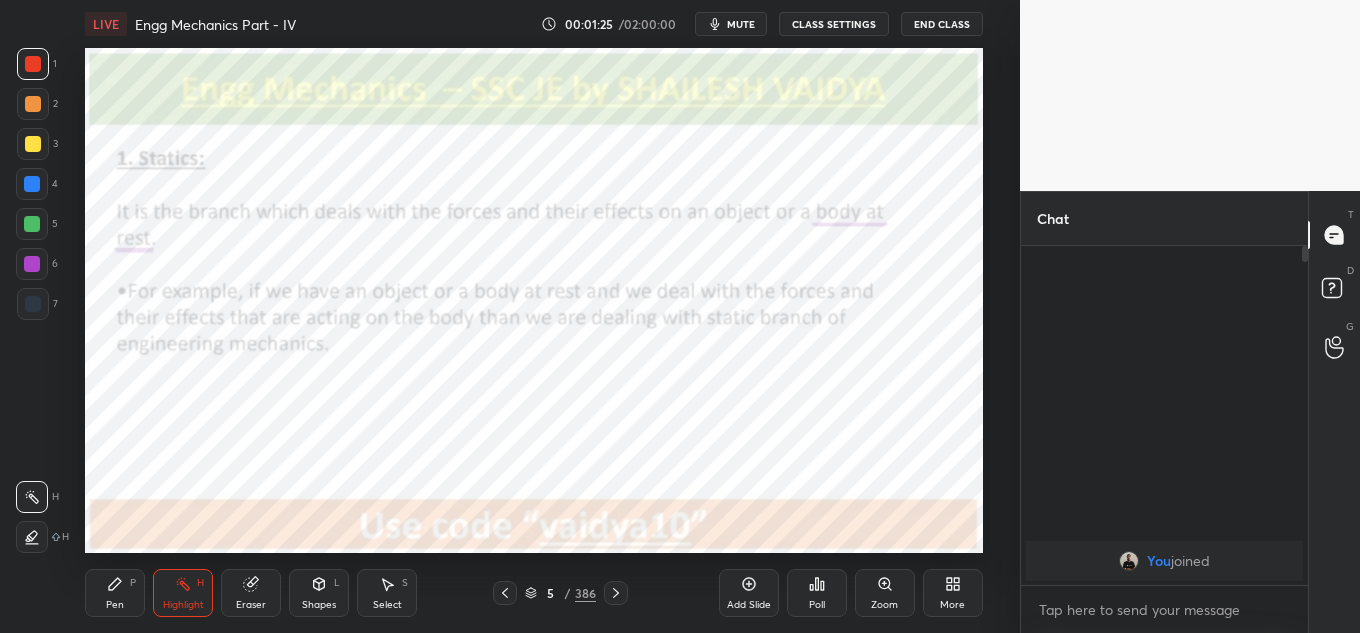 drag, startPoint x: 528, startPoint y: 599, endPoint x: 575, endPoint y: 560, distance: 61.073727 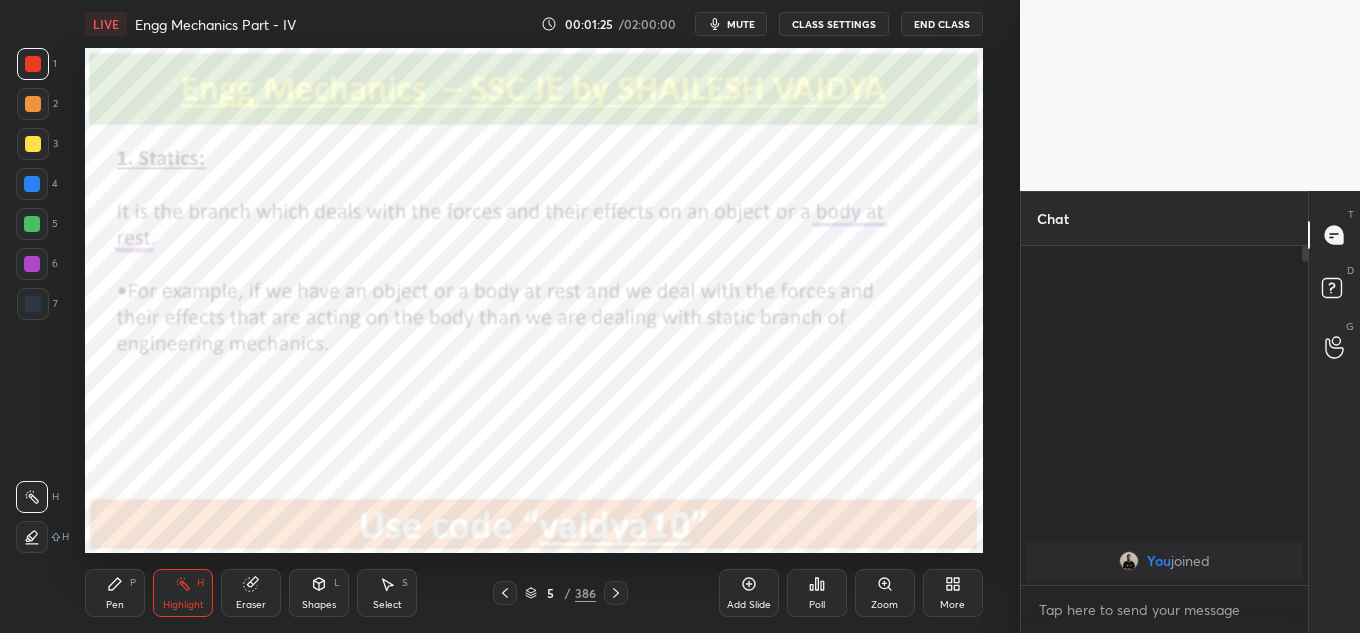 click on "5 / 386" at bounding box center (560, 593) 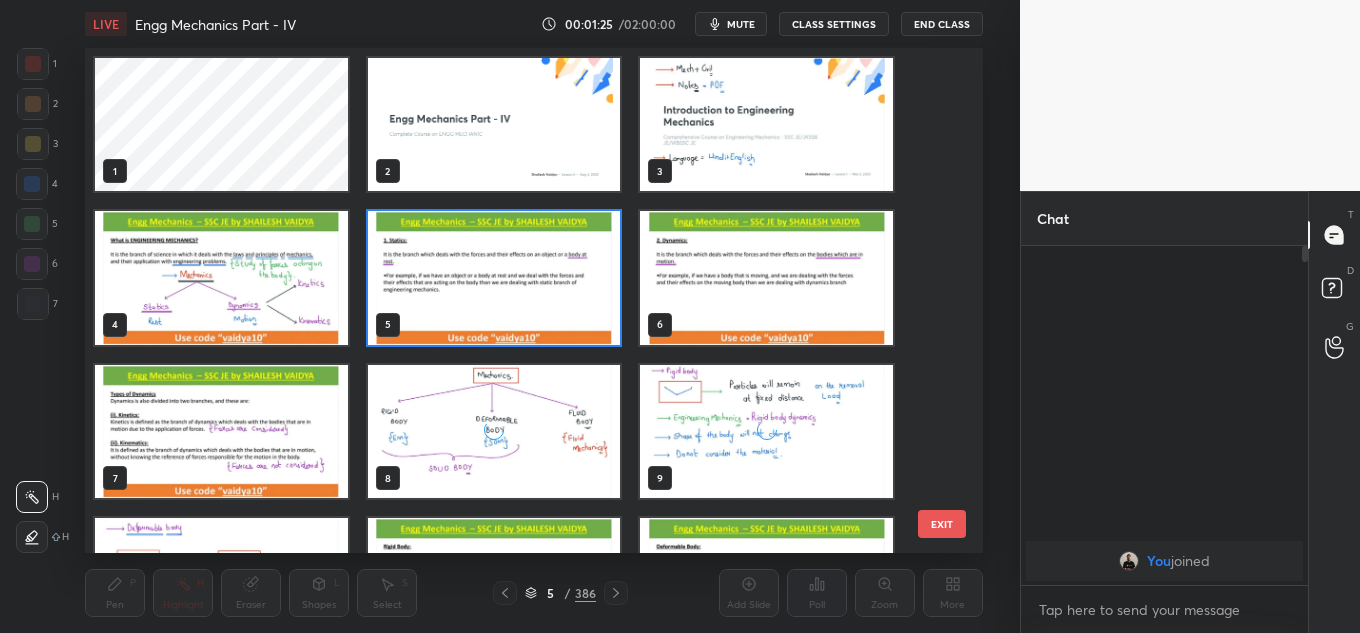 scroll, scrollTop: 7, scrollLeft: 11, axis: both 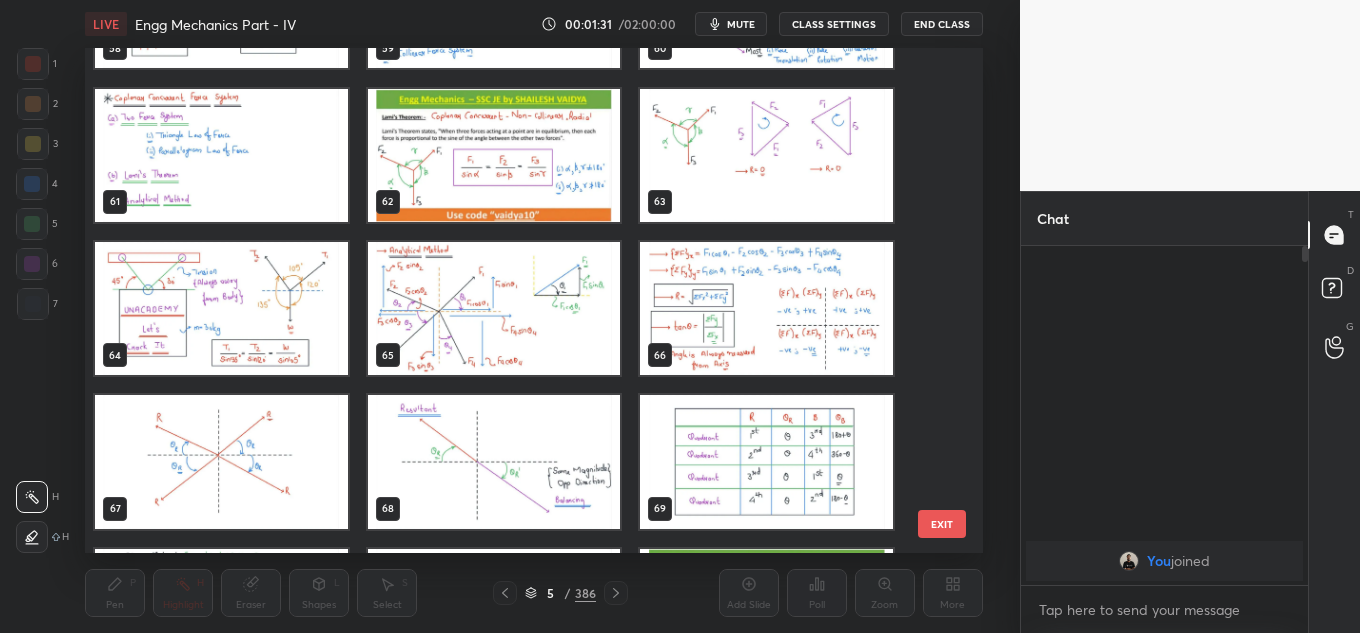 click on "58 59 60 61 62 63 64 65 66 67 68 69 70 71 72 73 74 75 EXIT" at bounding box center [534, 300] 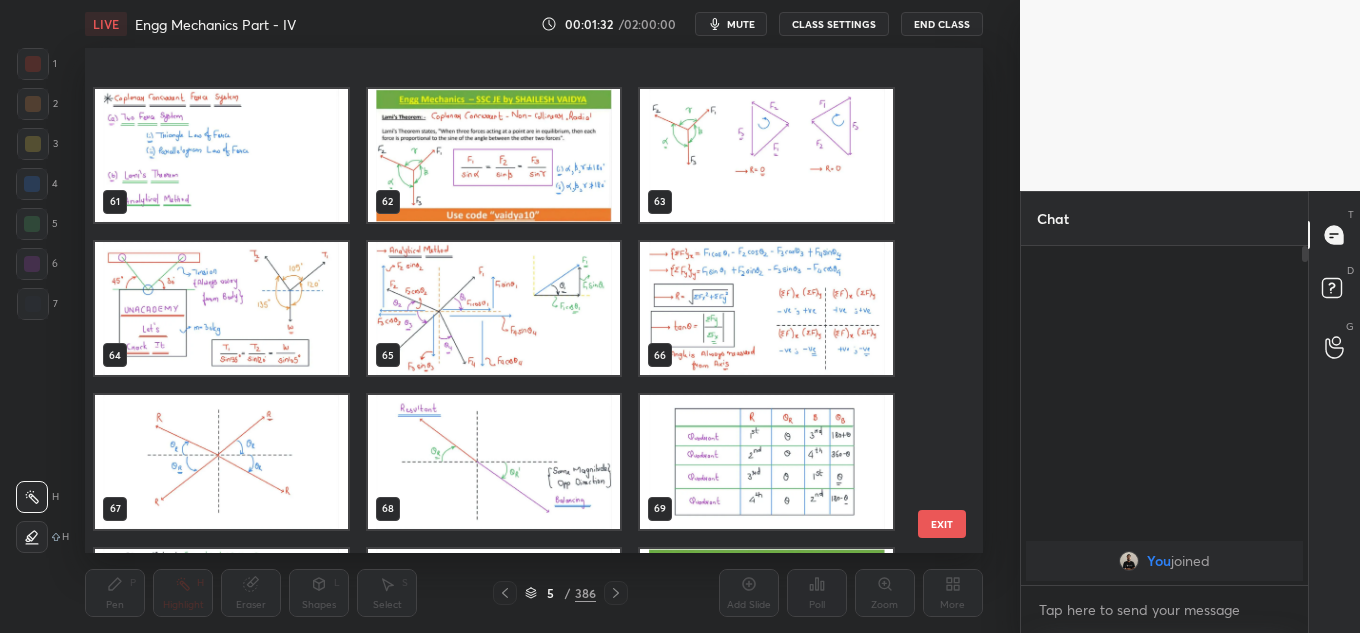scroll, scrollTop: 3422, scrollLeft: 0, axis: vertical 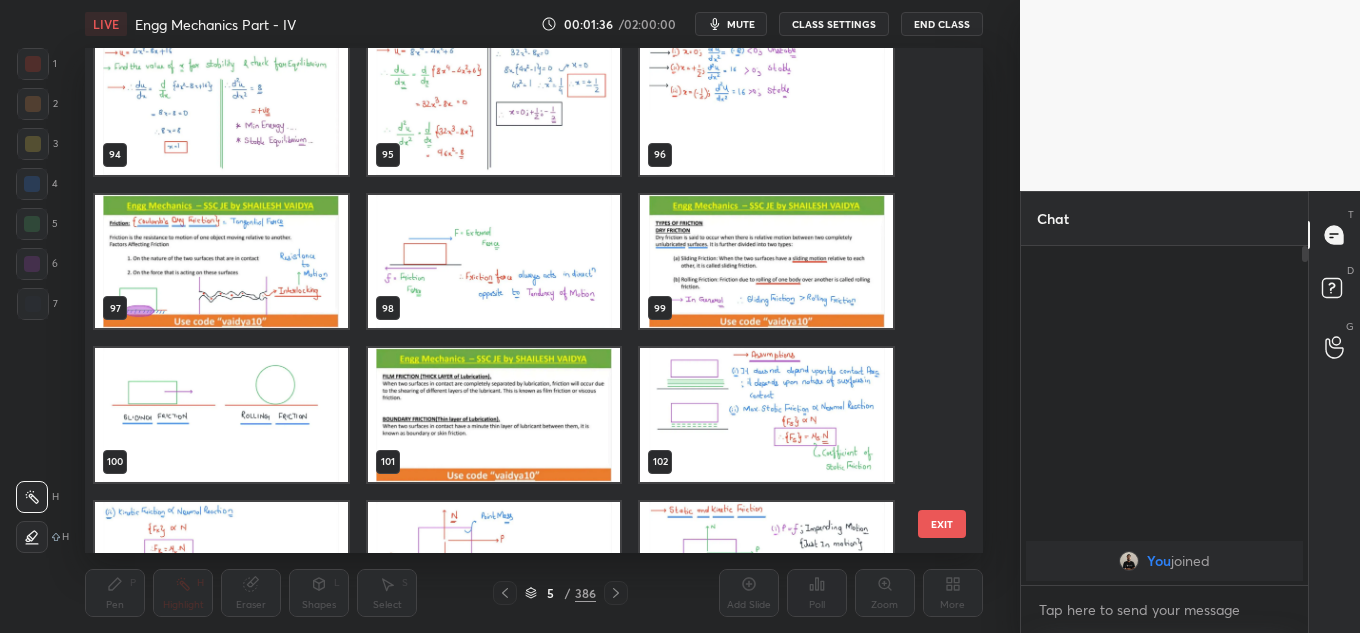 click at bounding box center (221, 261) 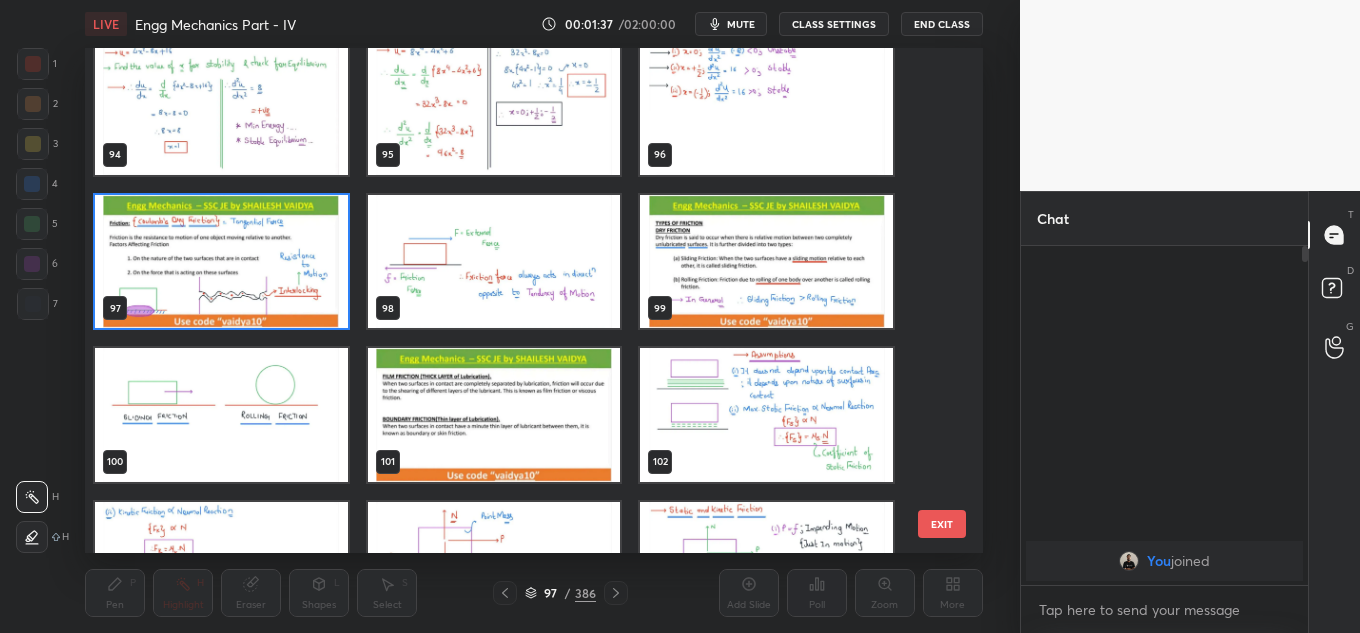 click at bounding box center [221, 261] 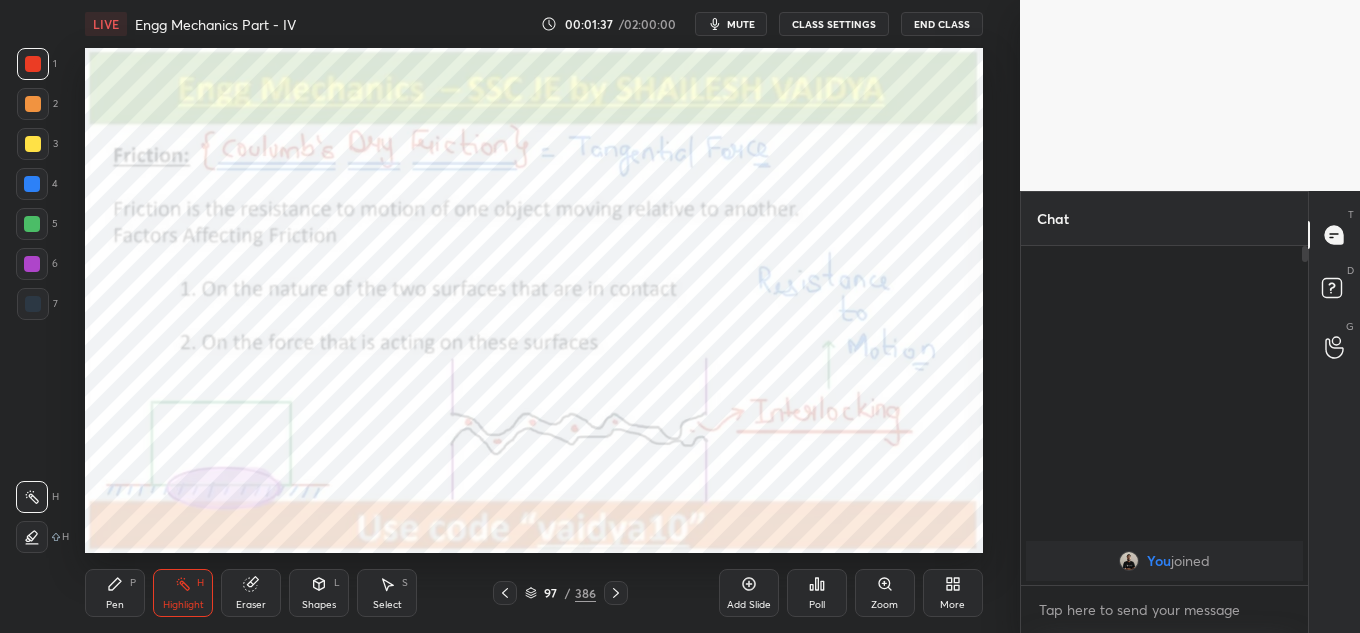 click at bounding box center [221, 261] 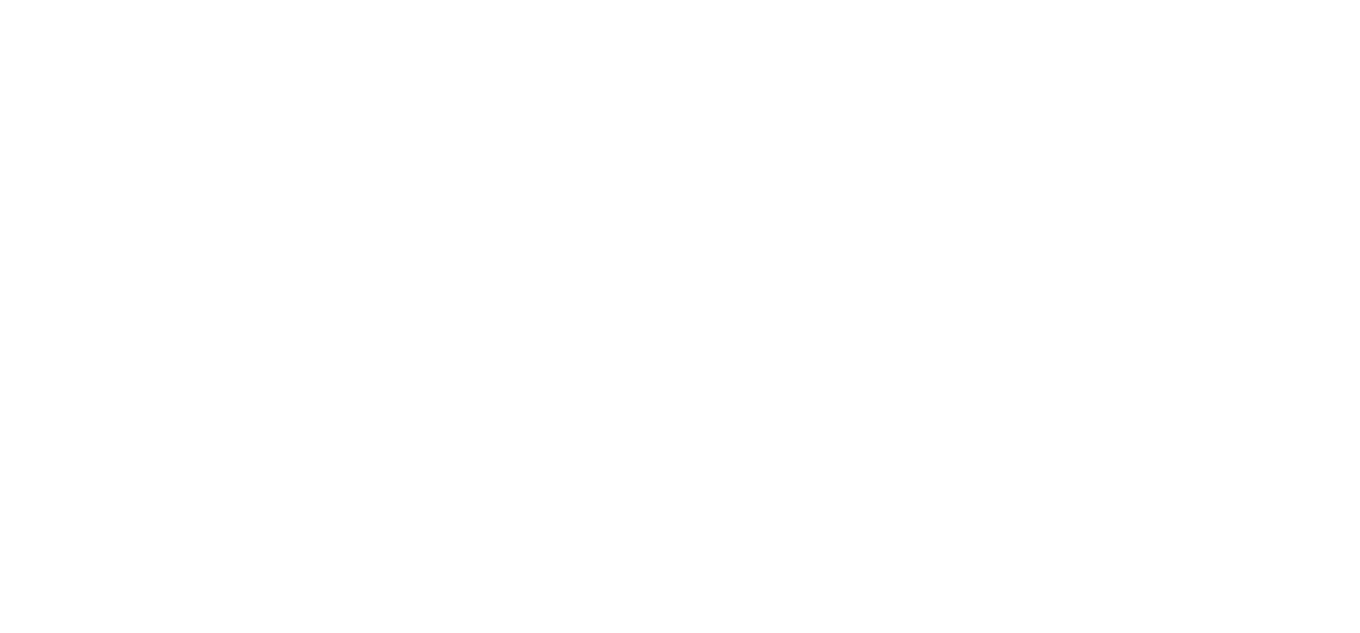 scroll, scrollTop: 0, scrollLeft: 0, axis: both 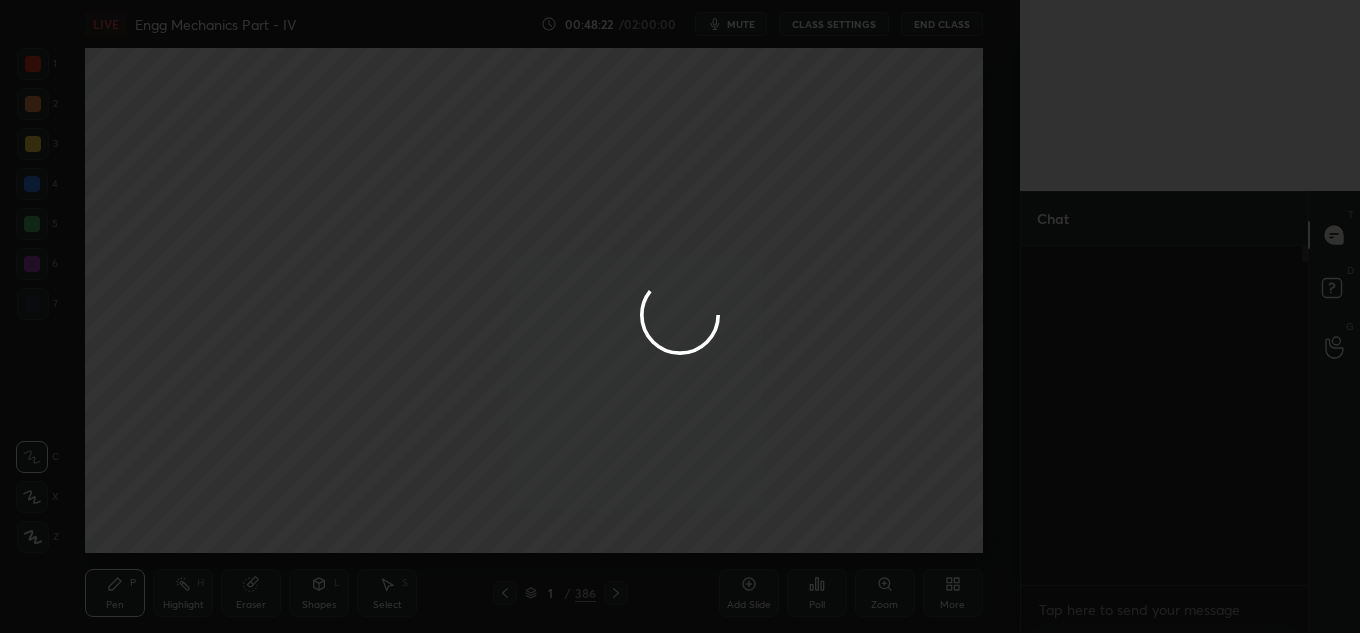 type on "x" 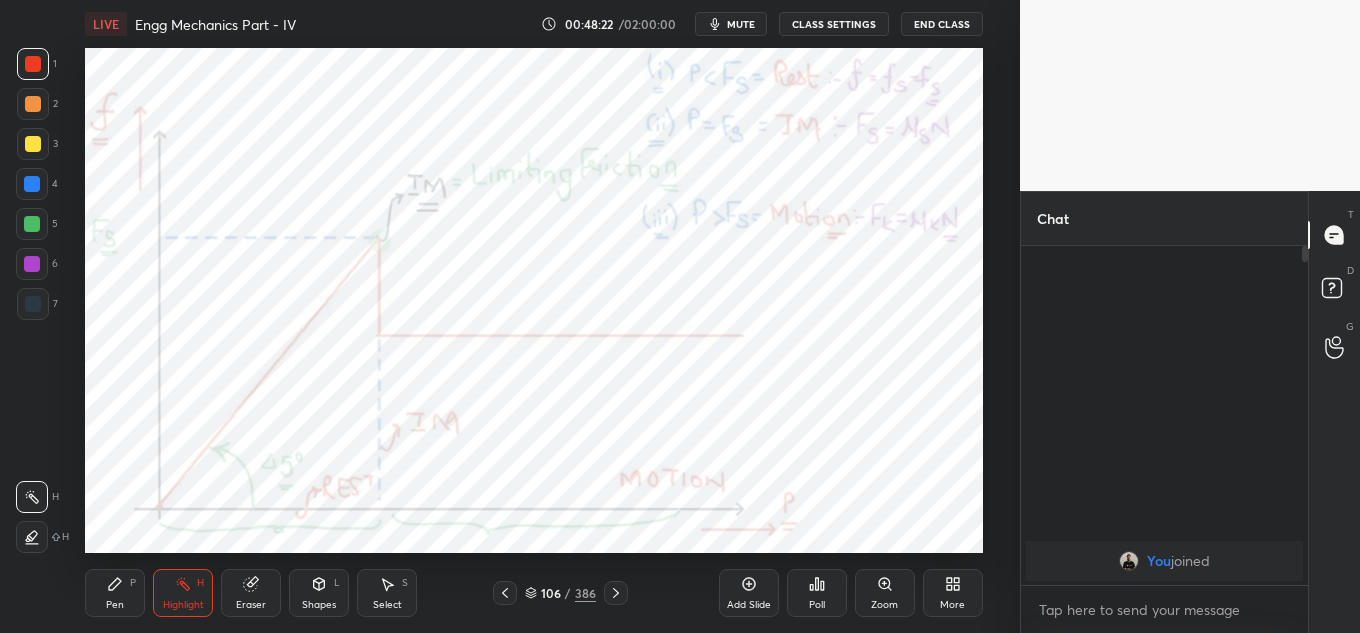 scroll, scrollTop: 505, scrollLeft: 1206, axis: both 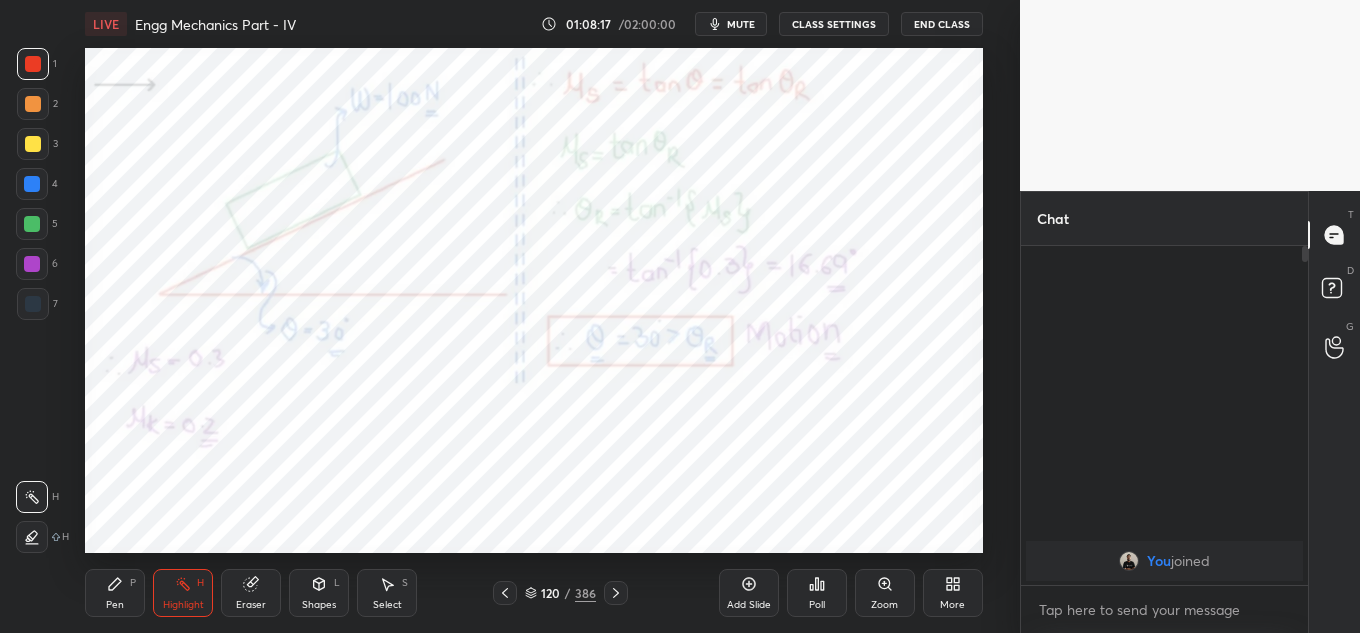 click on "mute" at bounding box center [741, 24] 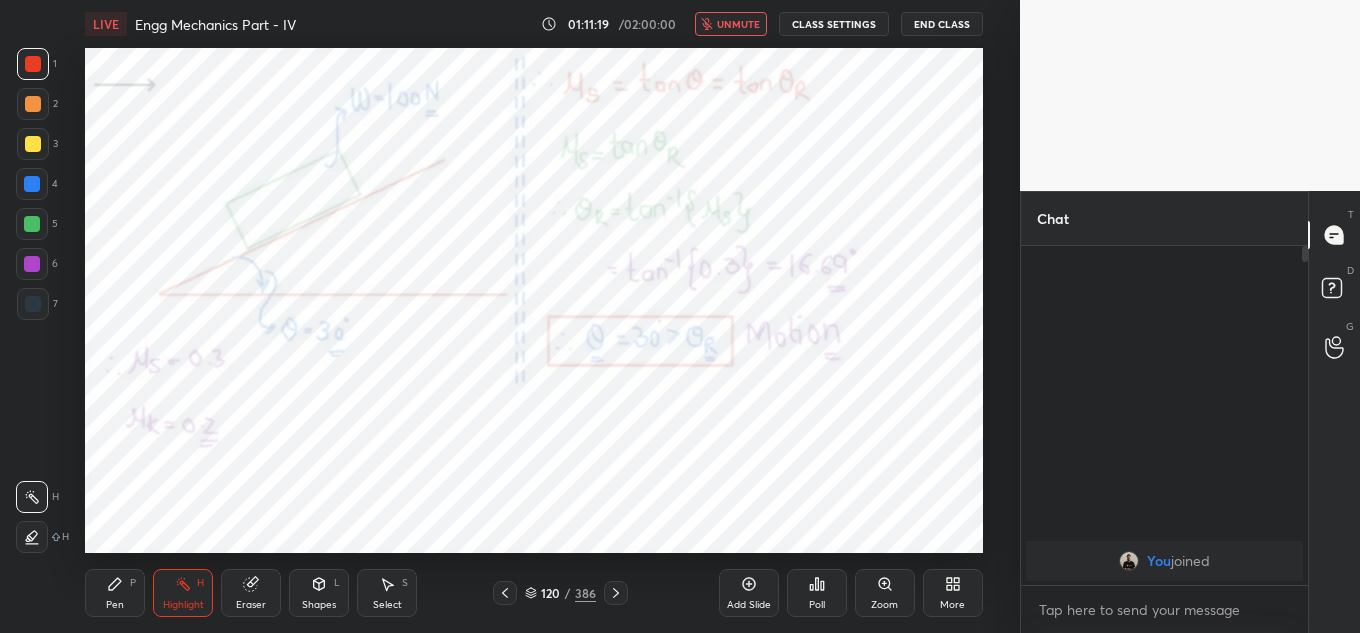 click on "unmute" at bounding box center [738, 24] 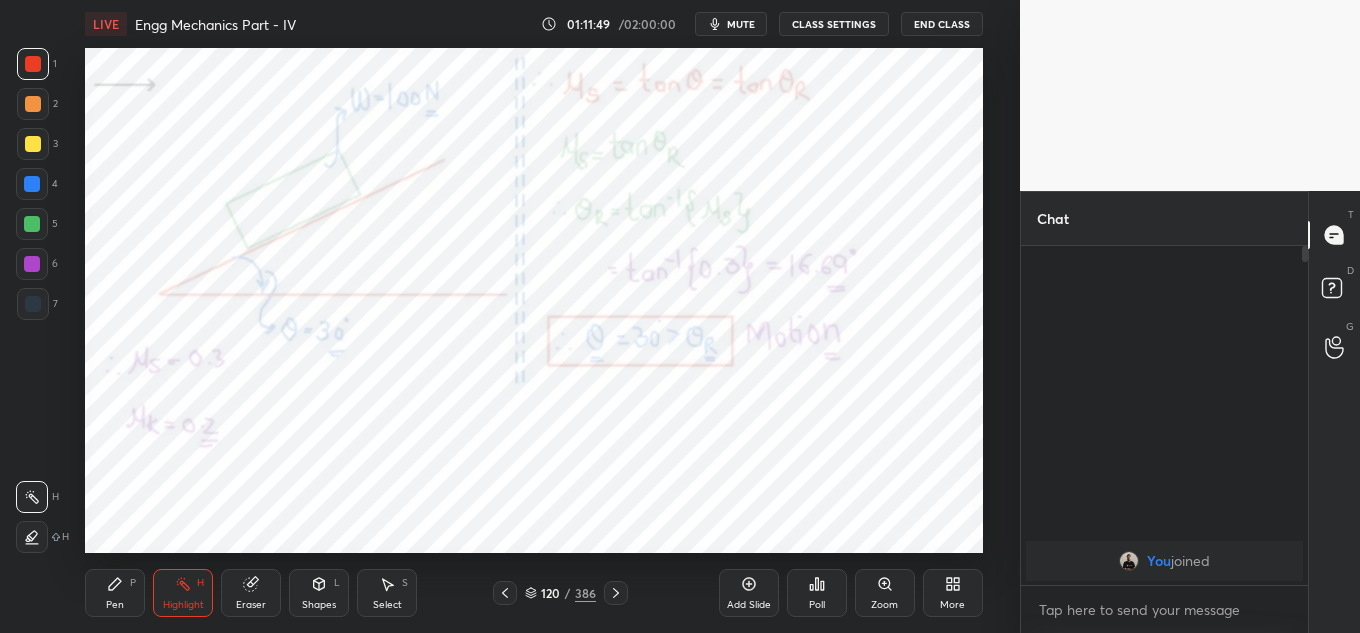 type 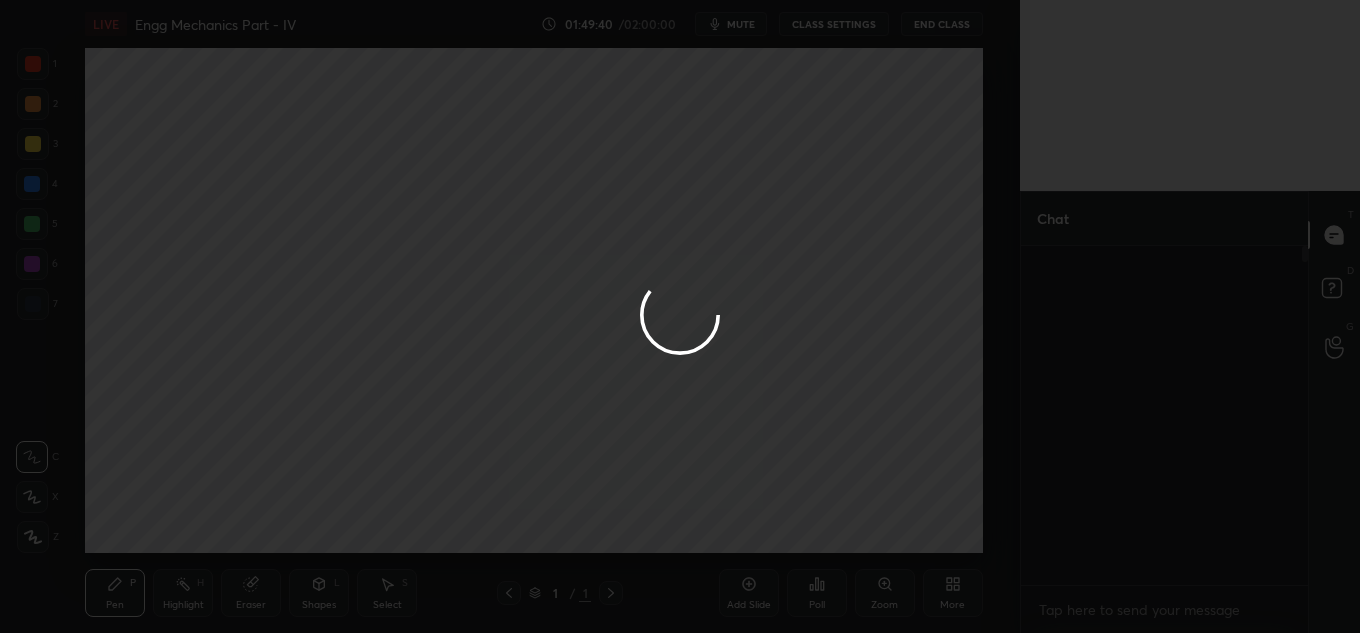 scroll, scrollTop: 0, scrollLeft: 0, axis: both 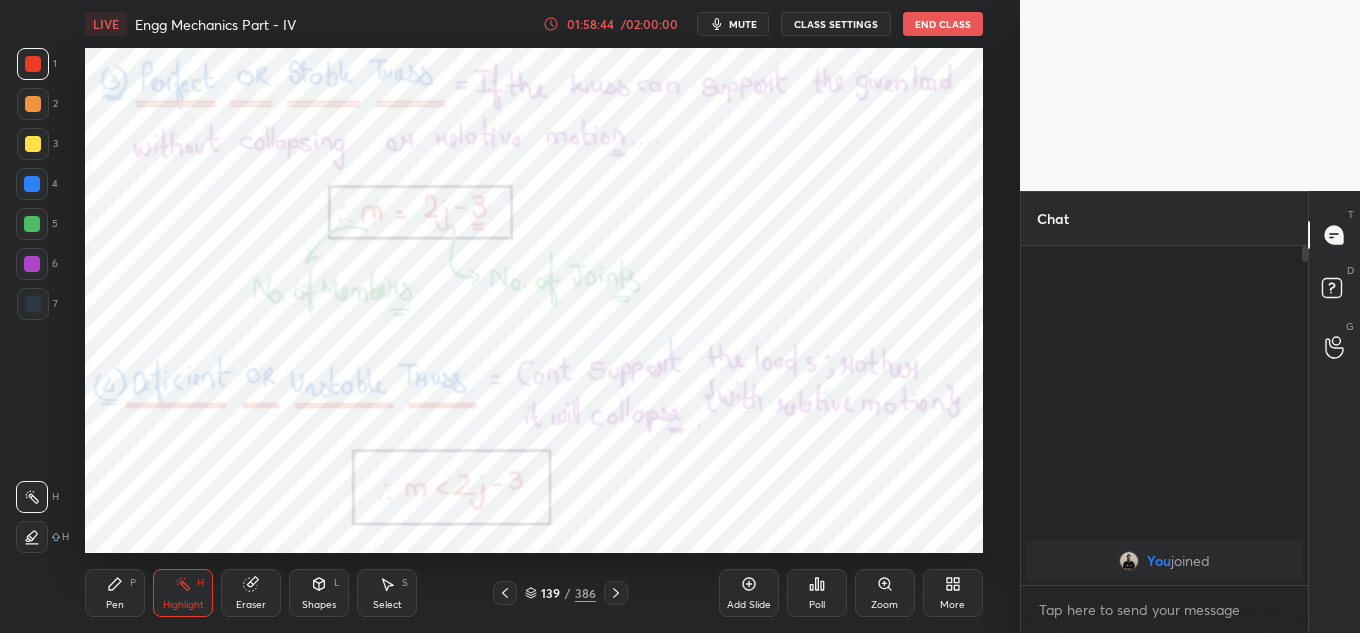 click on "LIVE Engg Mechanics Part - IV 01:58:44 /  02:00:00 mute CLASS SETTINGS End Class Setting up your live class Poll for   secs No correct answer Start poll Back Engg Mechanics Part - IV • L4 of Complete Course on ENGG MECHANIC [FIRST] [LAST] Pen P Highlight H Eraser Shapes L Select S 139 / 386 Add Slide Poll Zoom More" at bounding box center [534, 316] 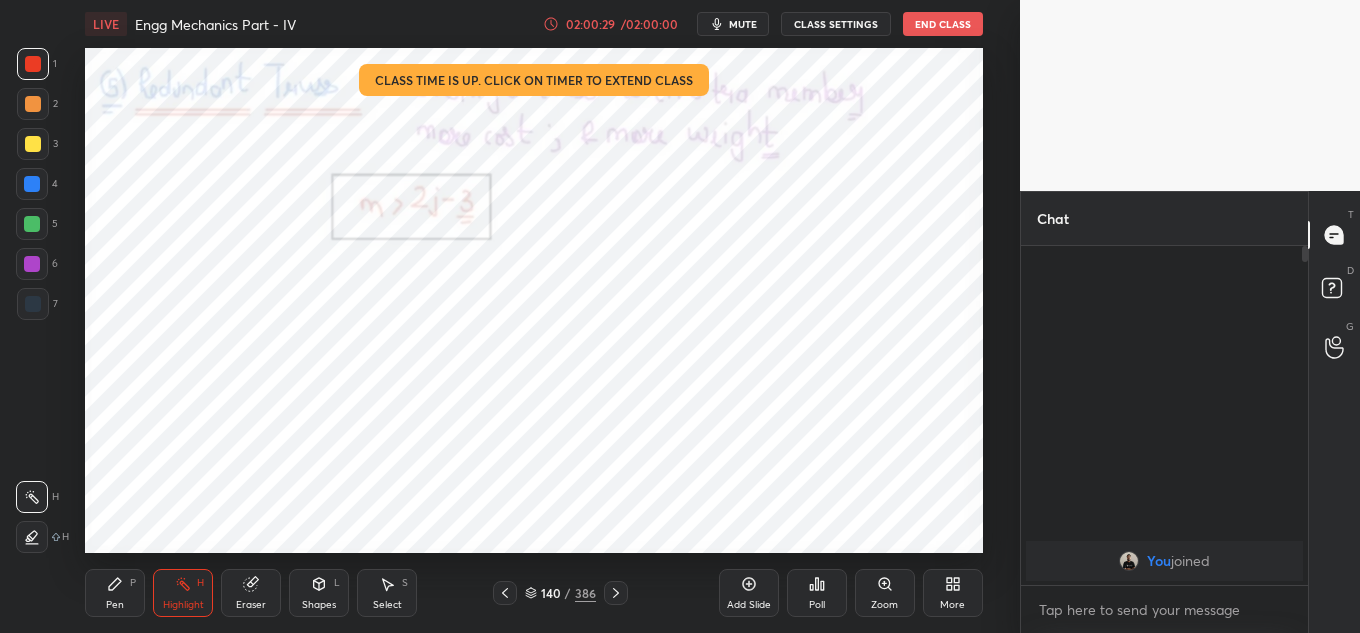 click on "/  02:00:00" at bounding box center (650, 24) 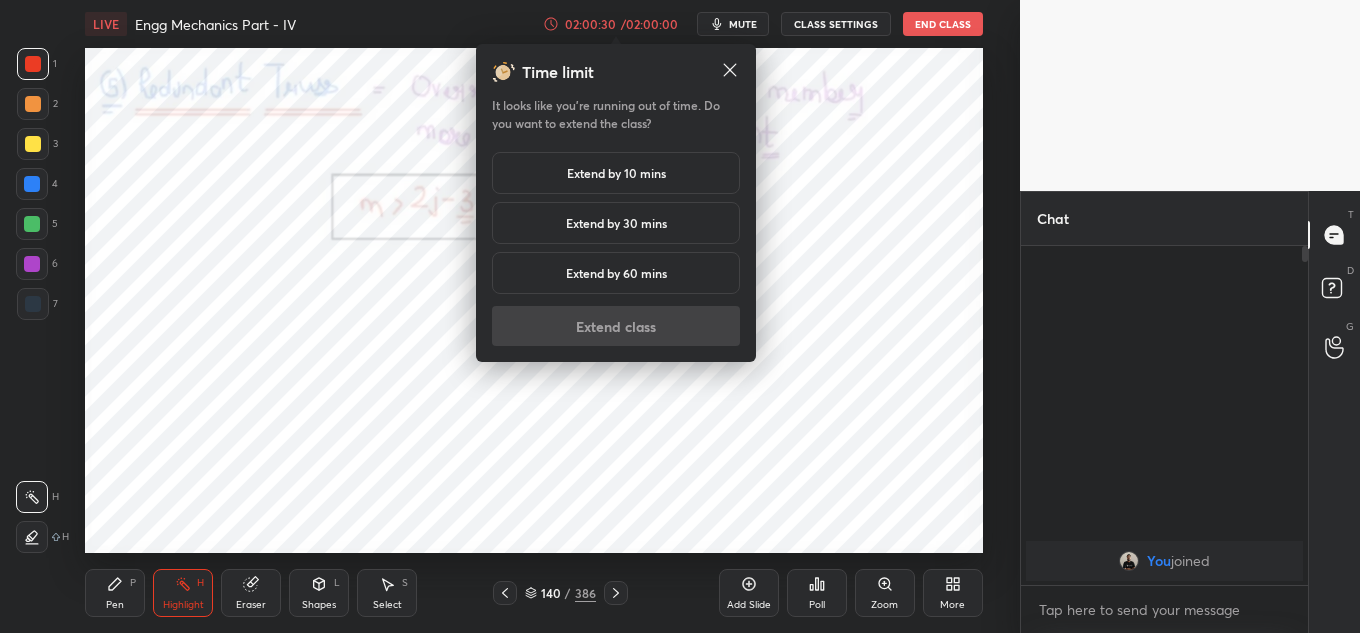 drag, startPoint x: 604, startPoint y: 177, endPoint x: 608, endPoint y: 167, distance: 10.770329 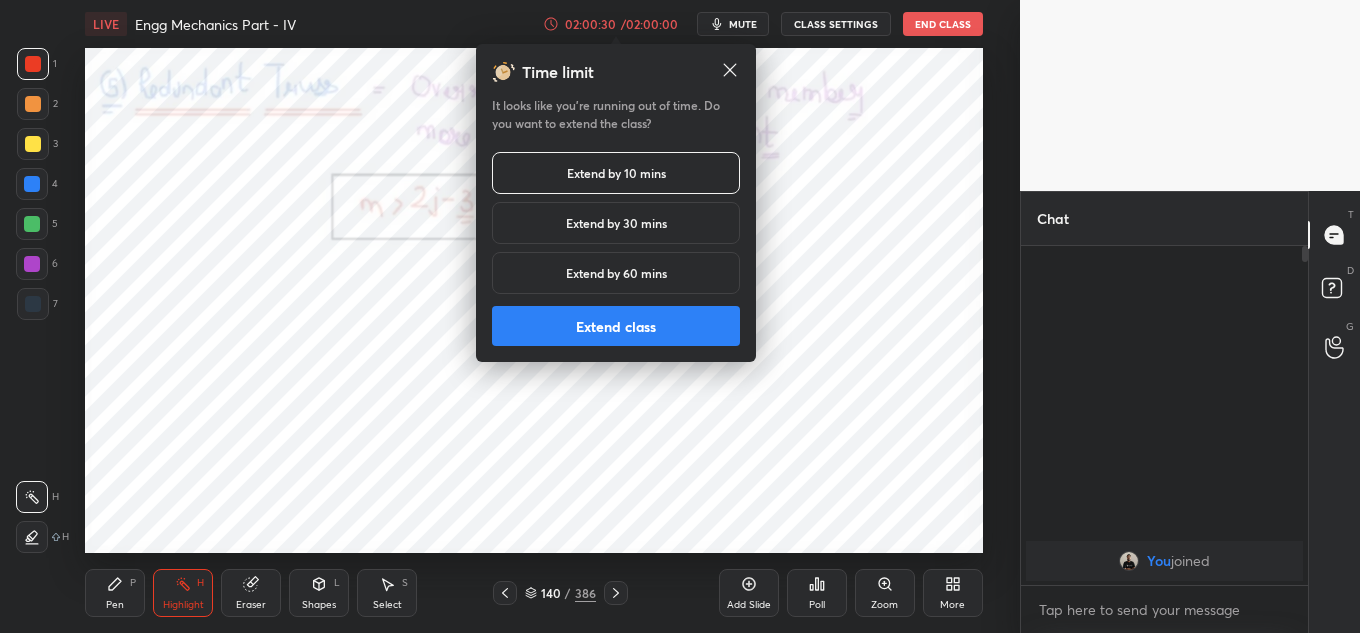 click on "Extend class" at bounding box center (616, 326) 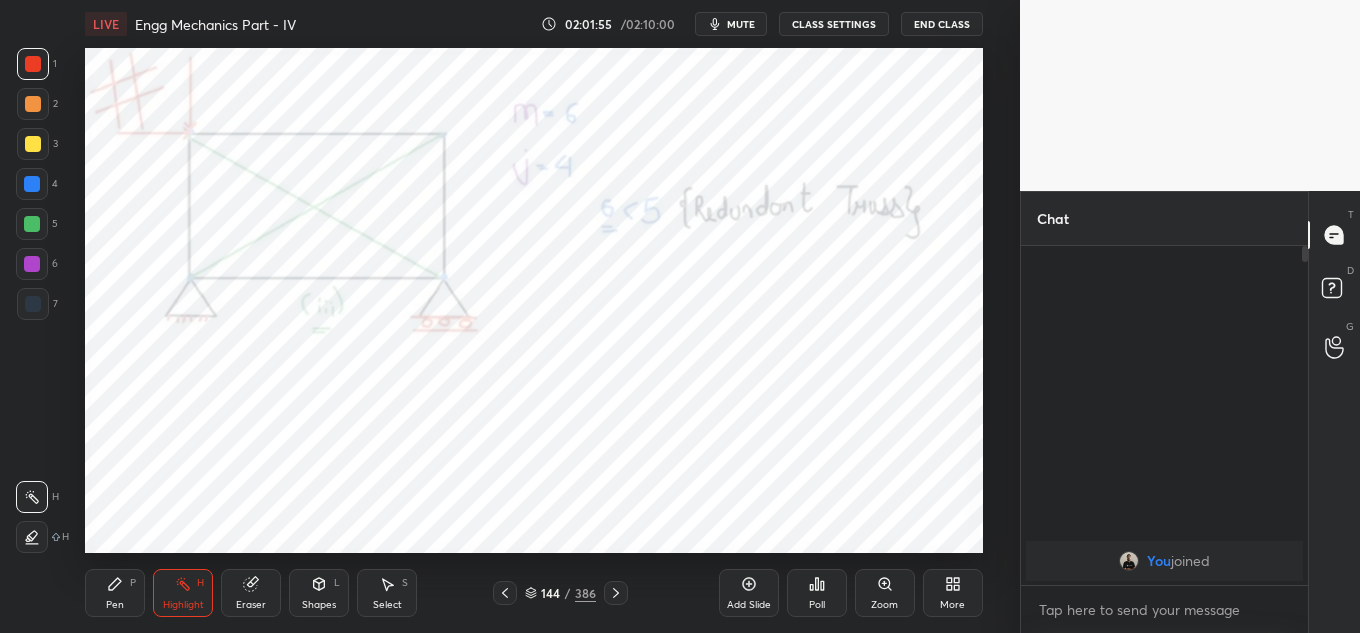 click on "End Class" at bounding box center (942, 24) 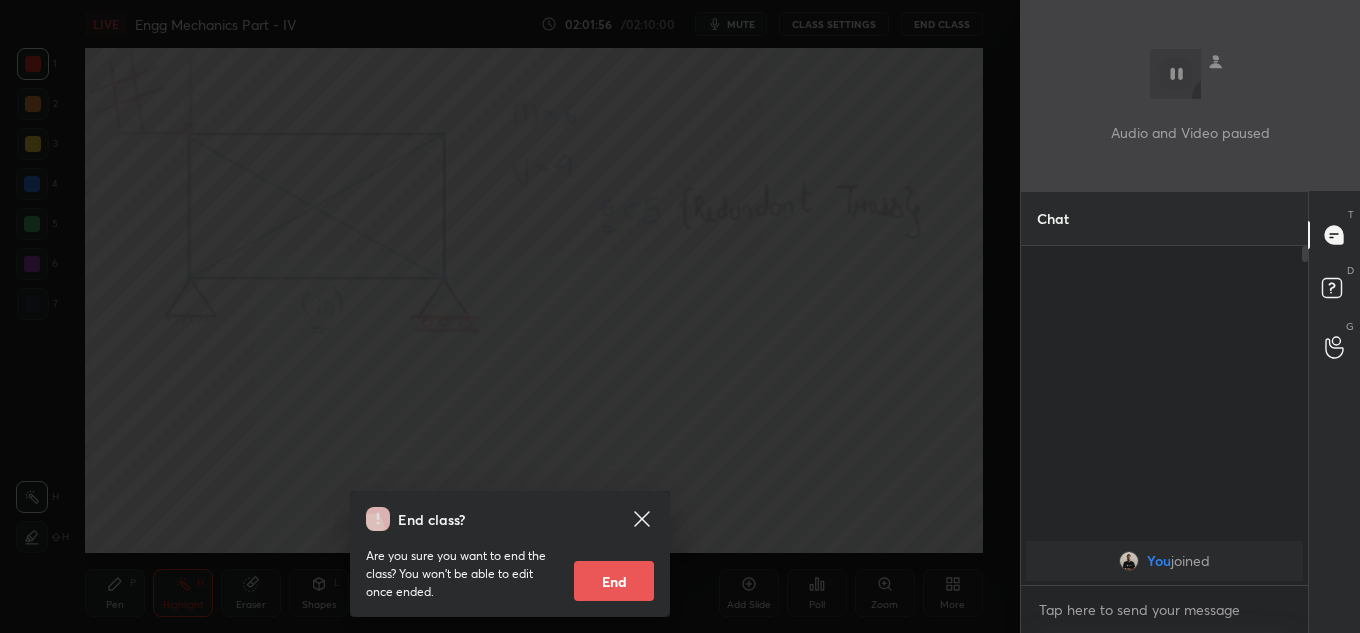click on "End" at bounding box center [614, 581] 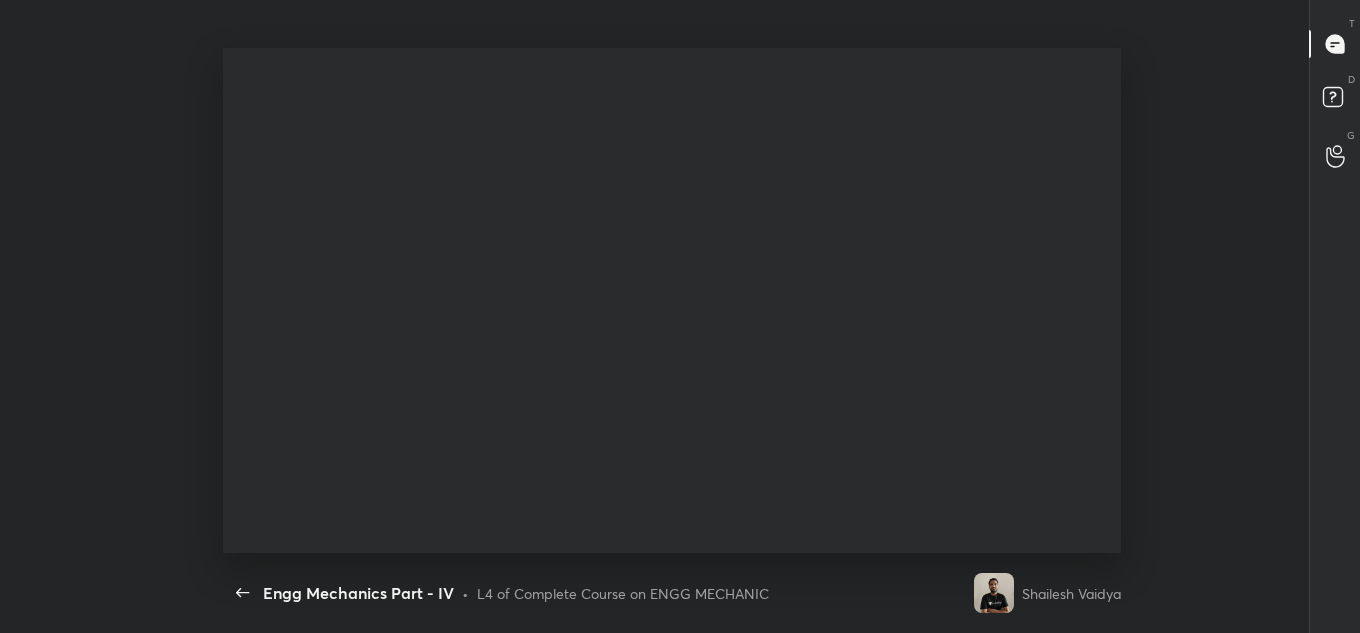 scroll, scrollTop: 99495, scrollLeft: 98866, axis: both 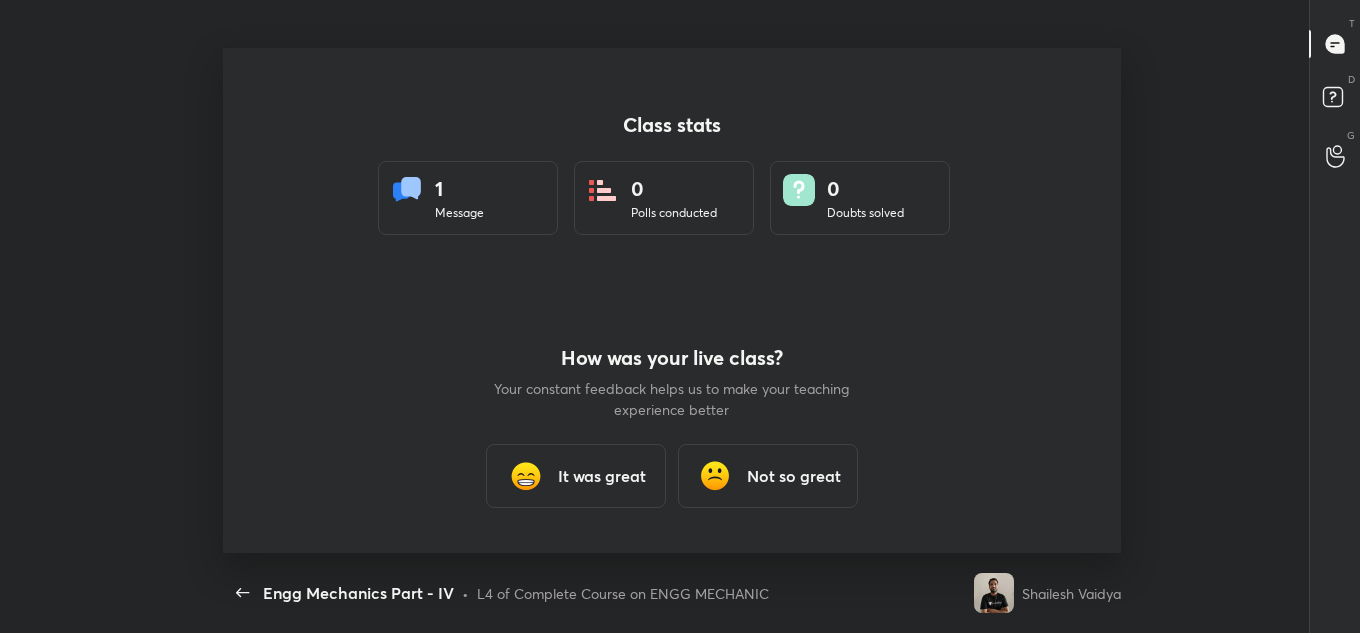 click on "It was great" at bounding box center (602, 476) 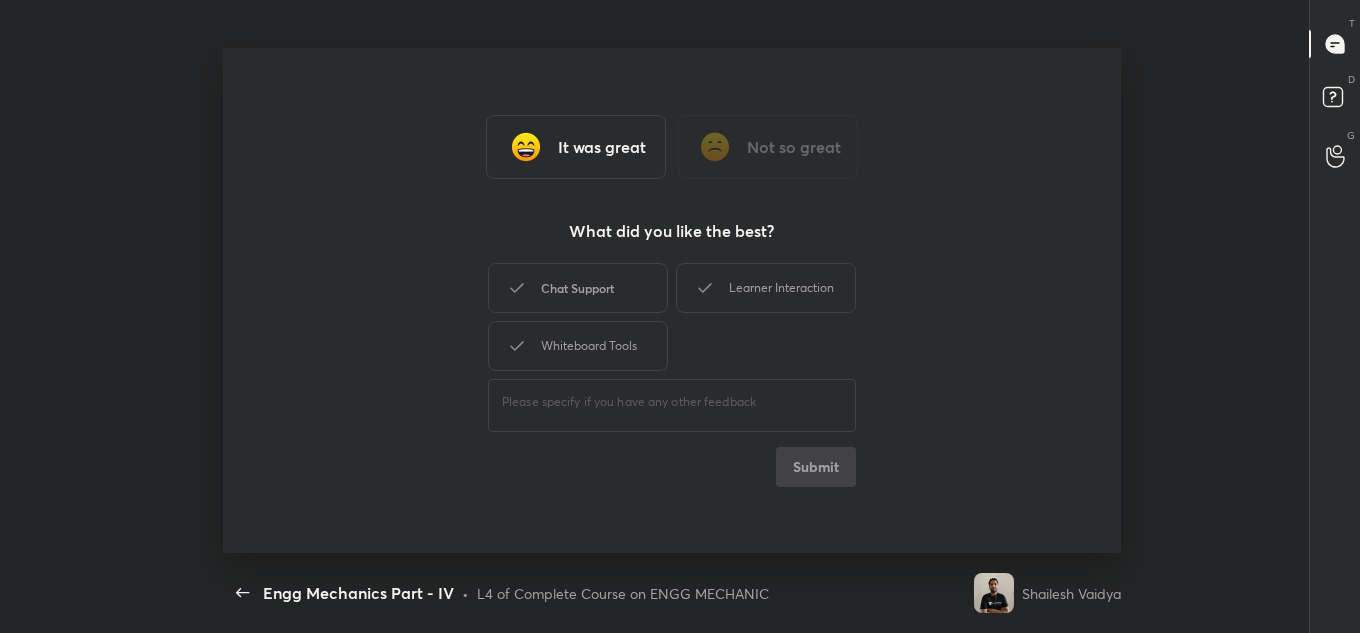 drag, startPoint x: 574, startPoint y: 289, endPoint x: 567, endPoint y: 298, distance: 11.401754 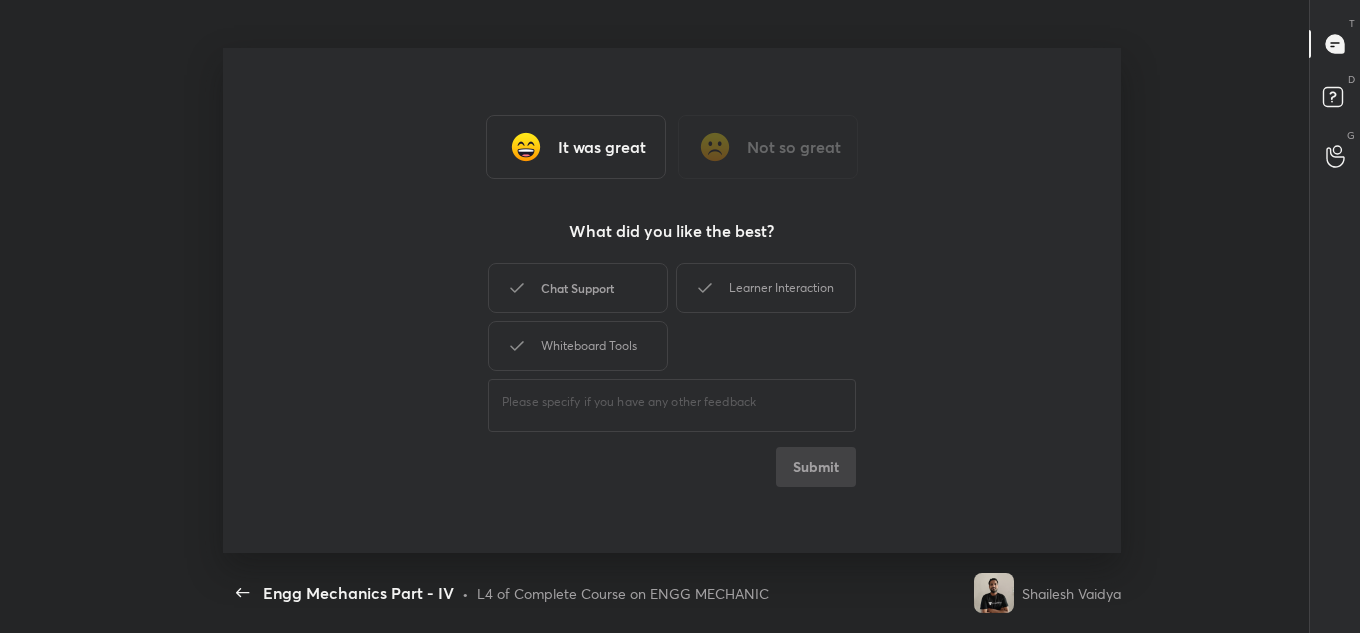 click on "Chat Support" at bounding box center (578, 288) 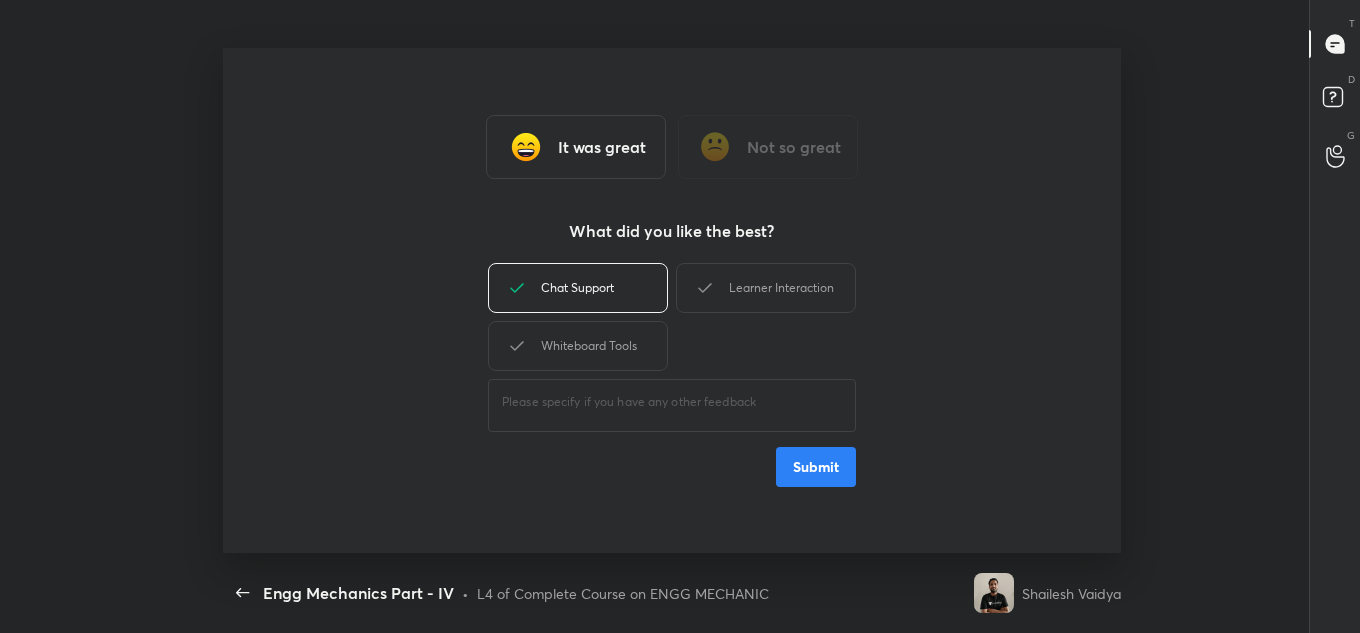 drag, startPoint x: 561, startPoint y: 349, endPoint x: 651, endPoint y: 316, distance: 95.85927 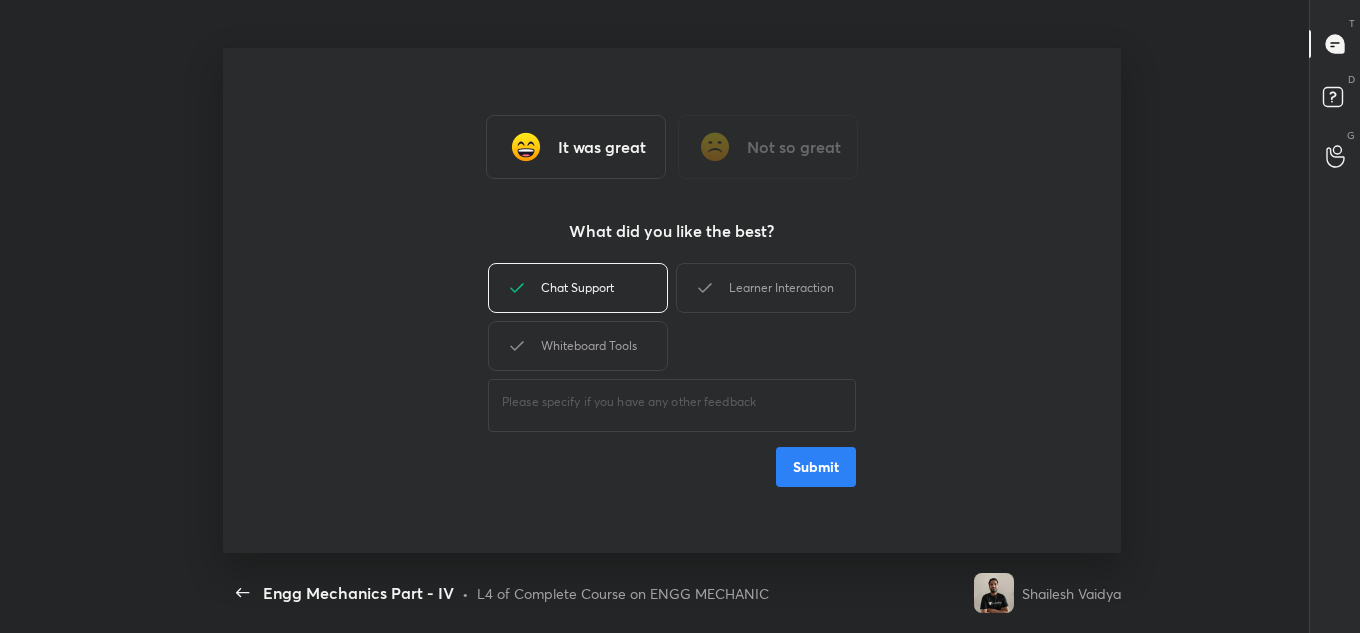 click on "Whiteboard Tools" at bounding box center (578, 346) 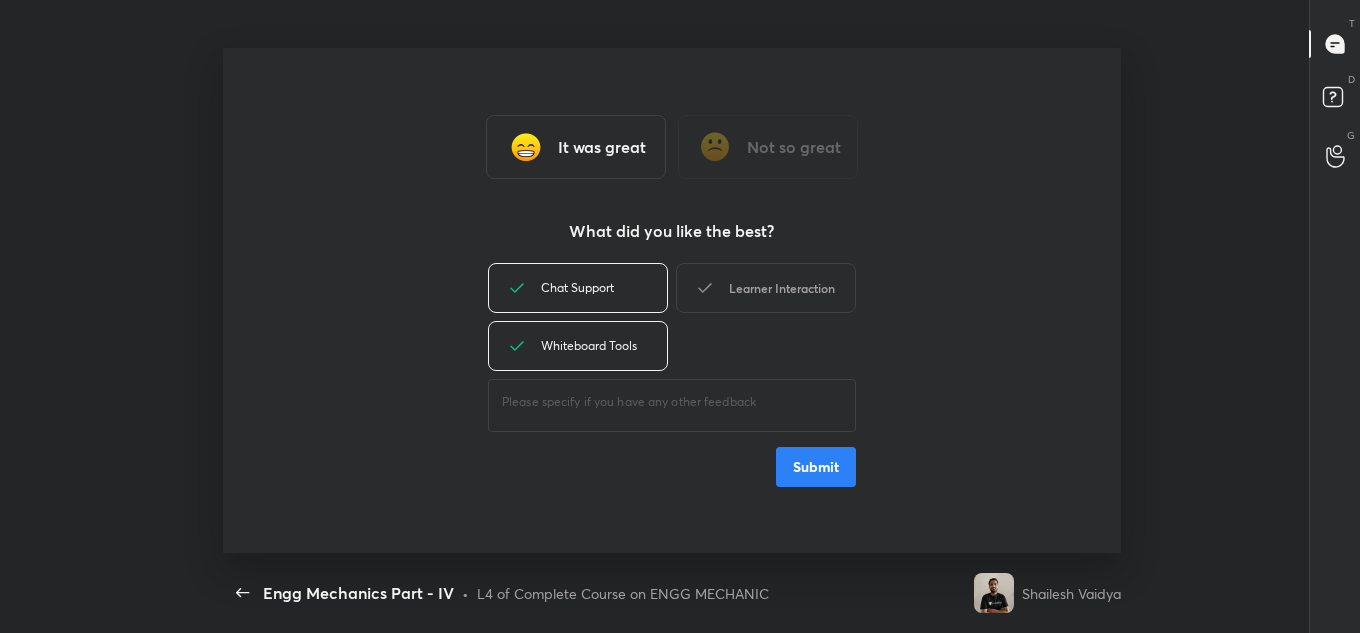 click on "Learner Interaction" at bounding box center (766, 288) 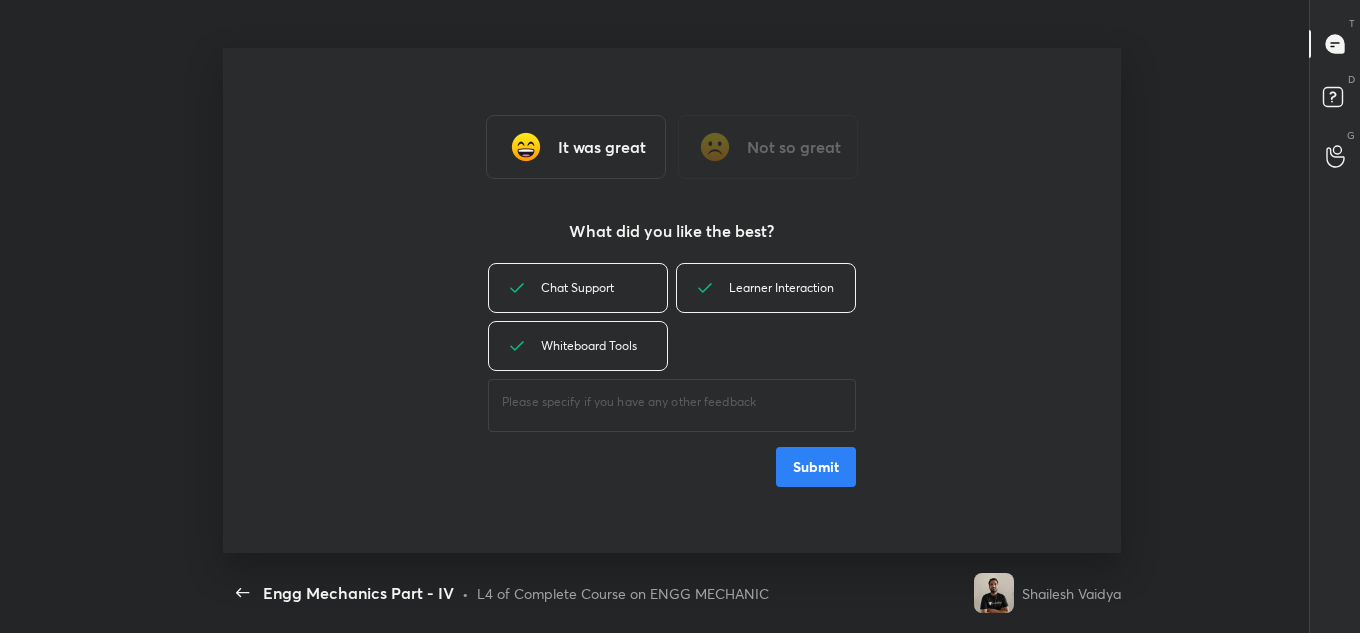 click on "Submit" at bounding box center (816, 467) 